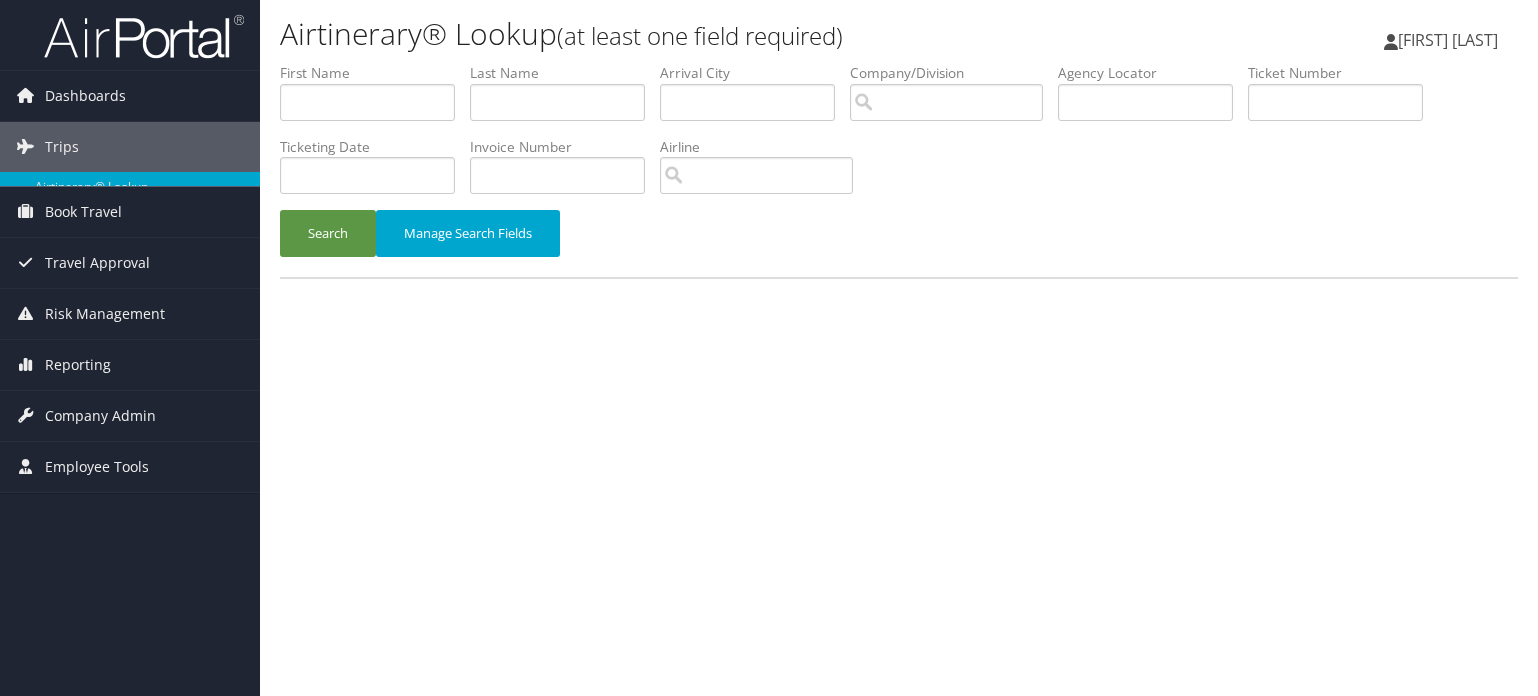 scroll, scrollTop: 0, scrollLeft: 0, axis: both 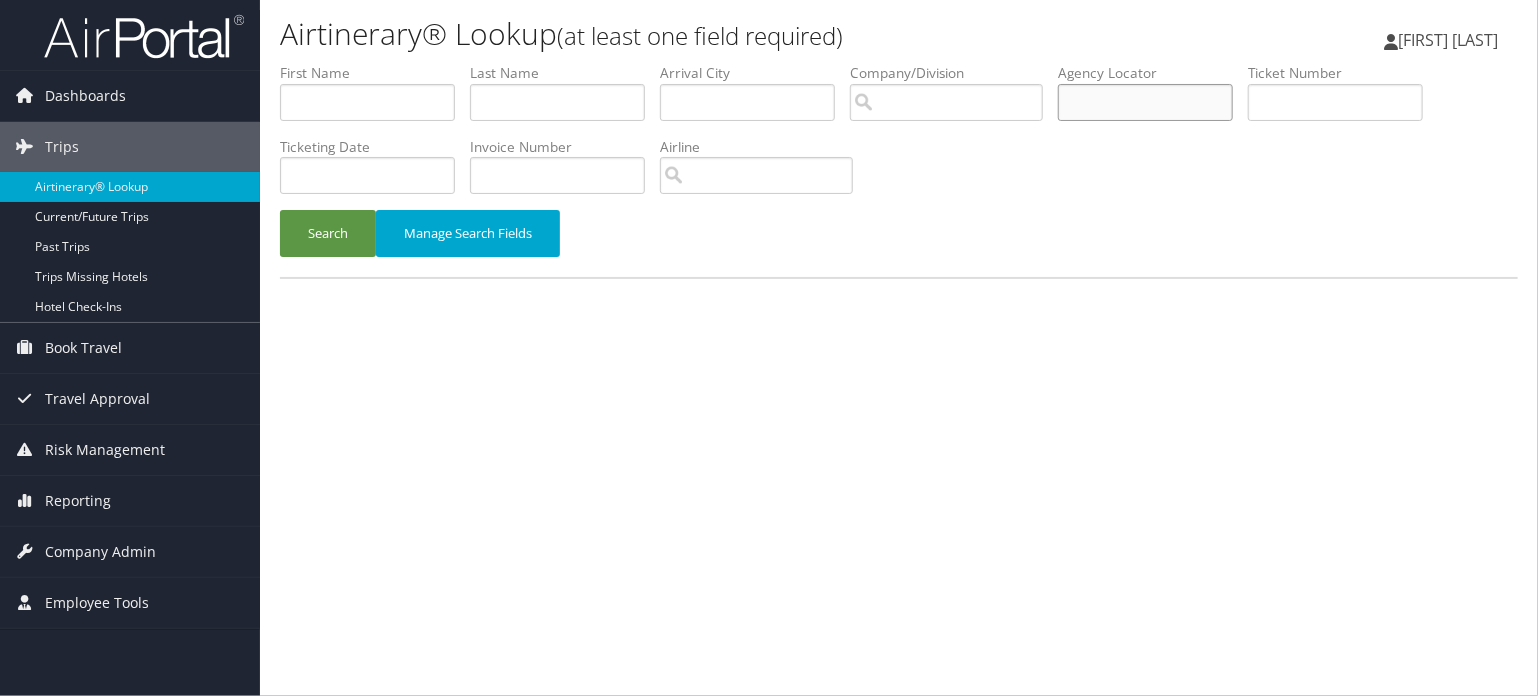 click at bounding box center (1145, 102) 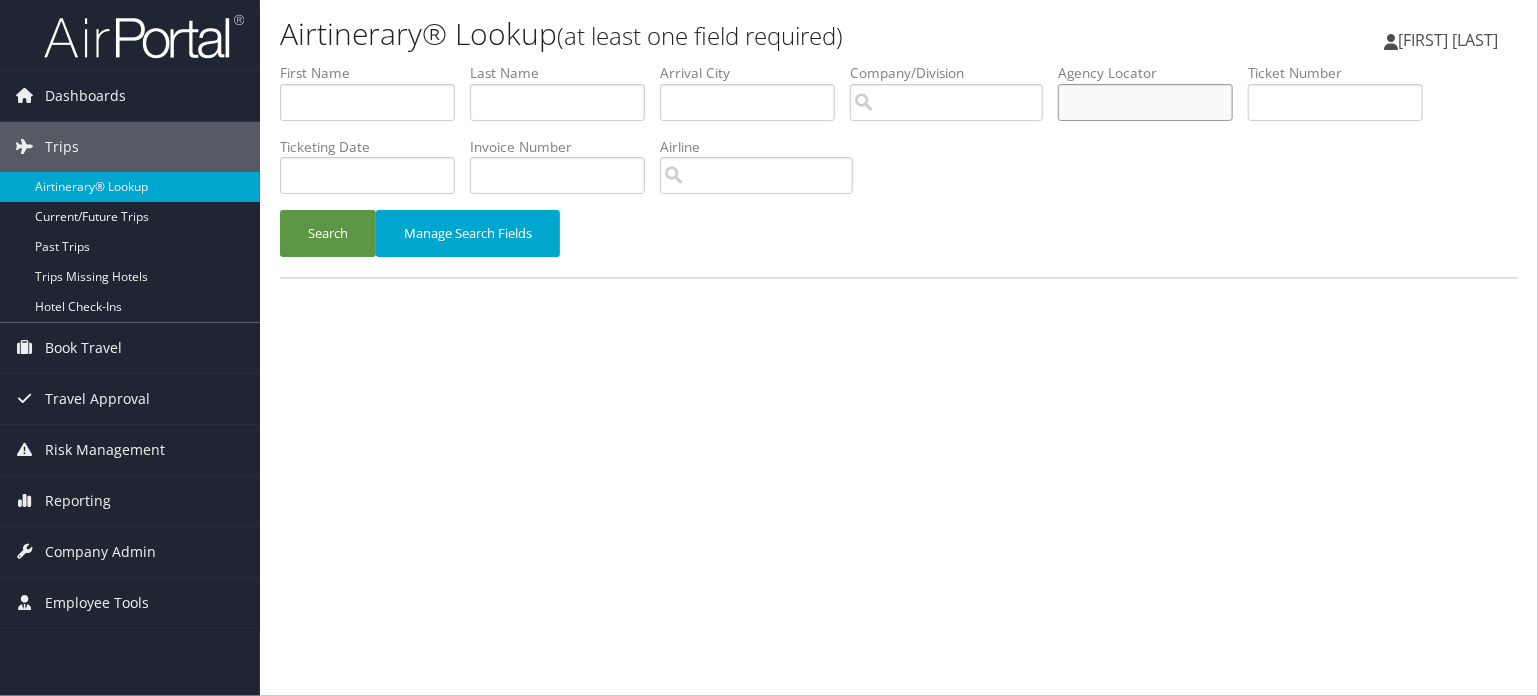 paste on "[ALPHA-NUMERIC-ID]" 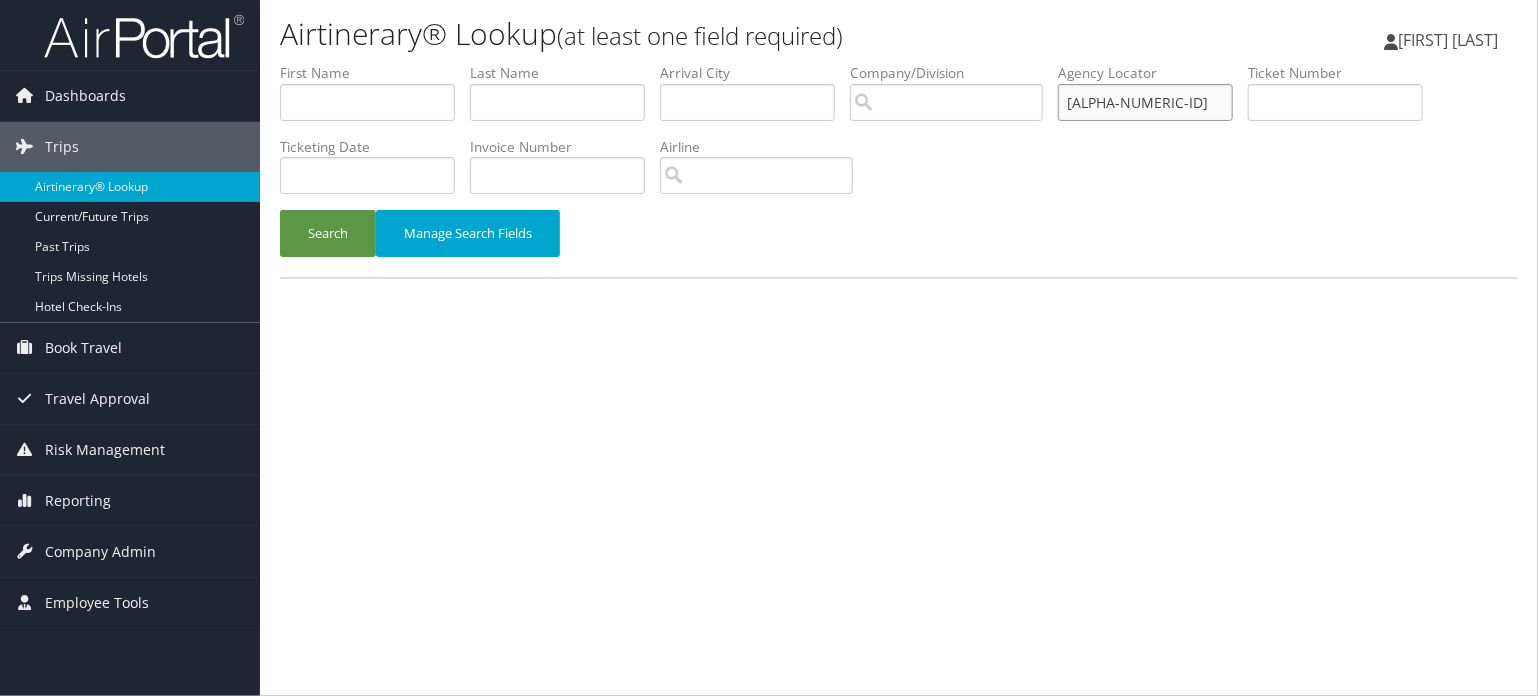 type on "[ALPHA-NUMERIC-ID]" 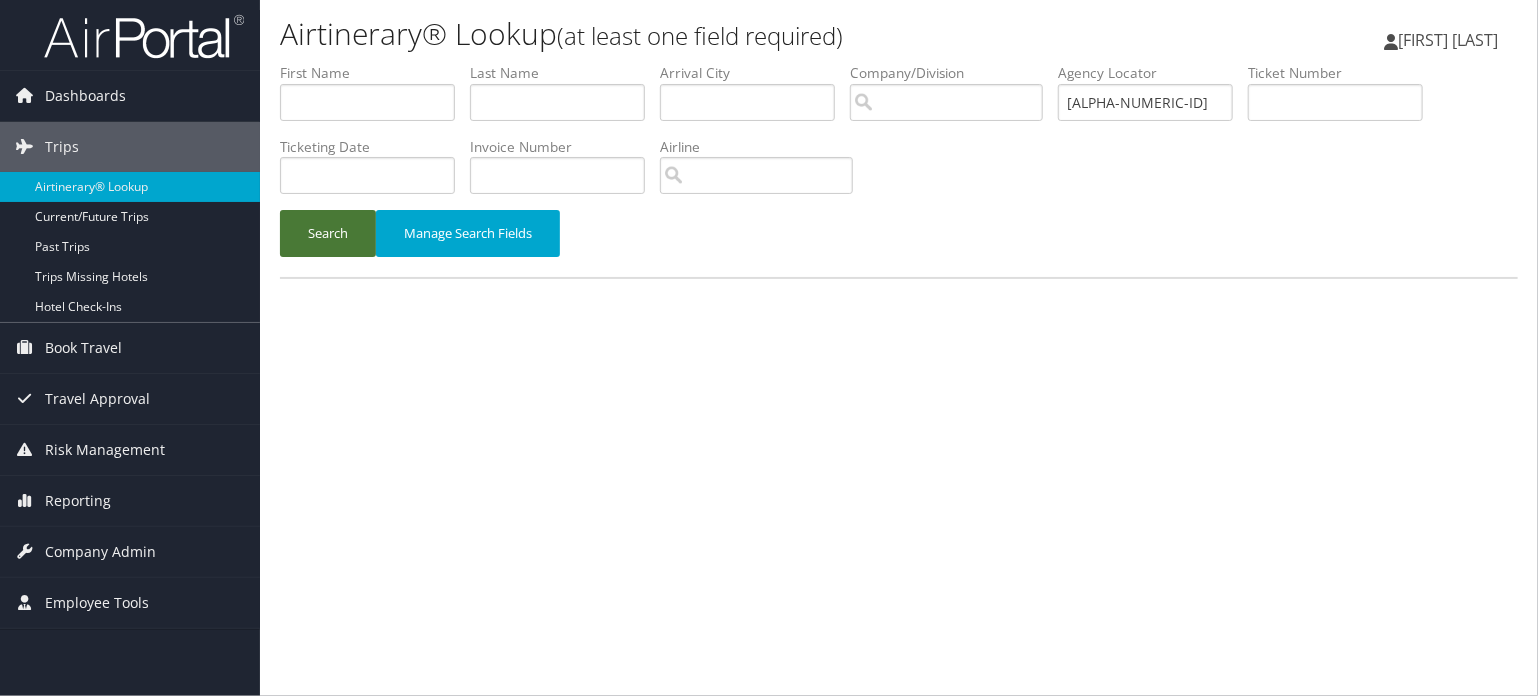 click on "Search" at bounding box center (328, 233) 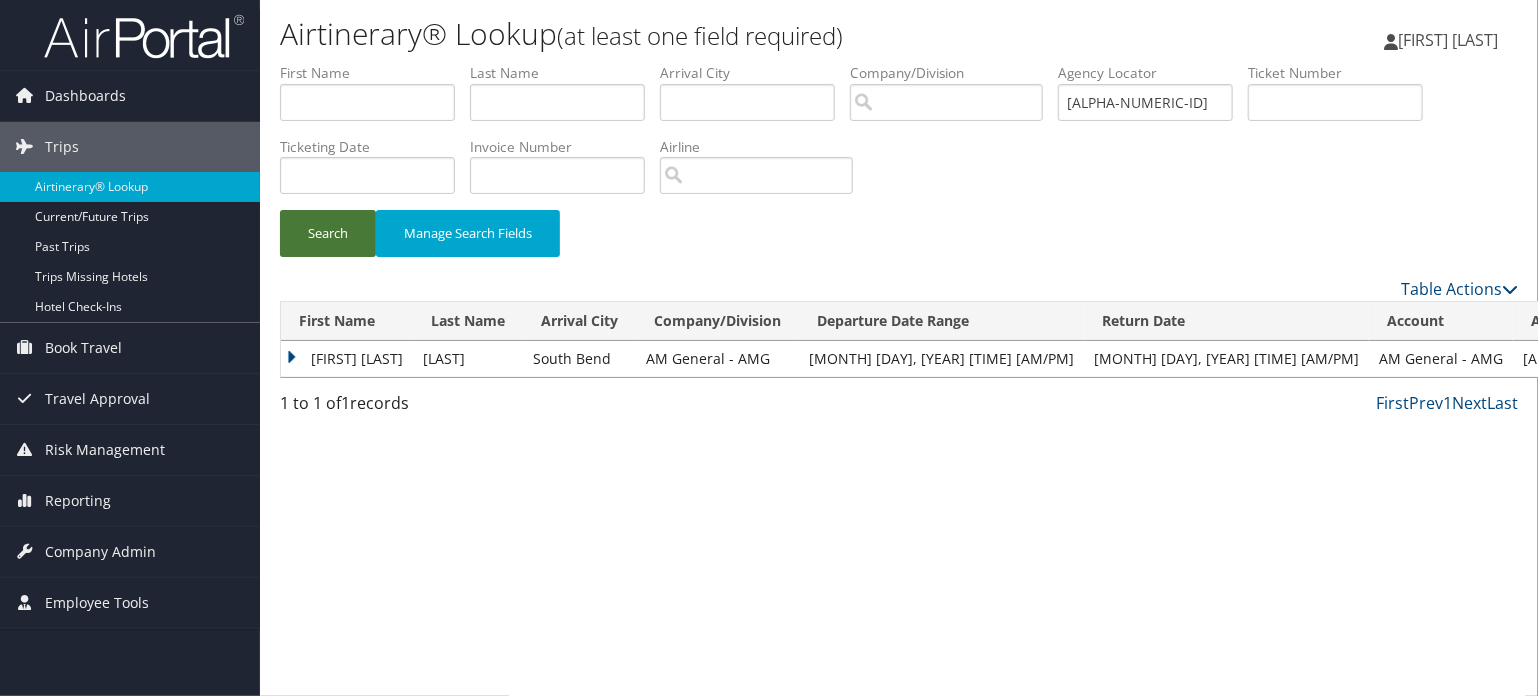 click on "Search" at bounding box center [328, 233] 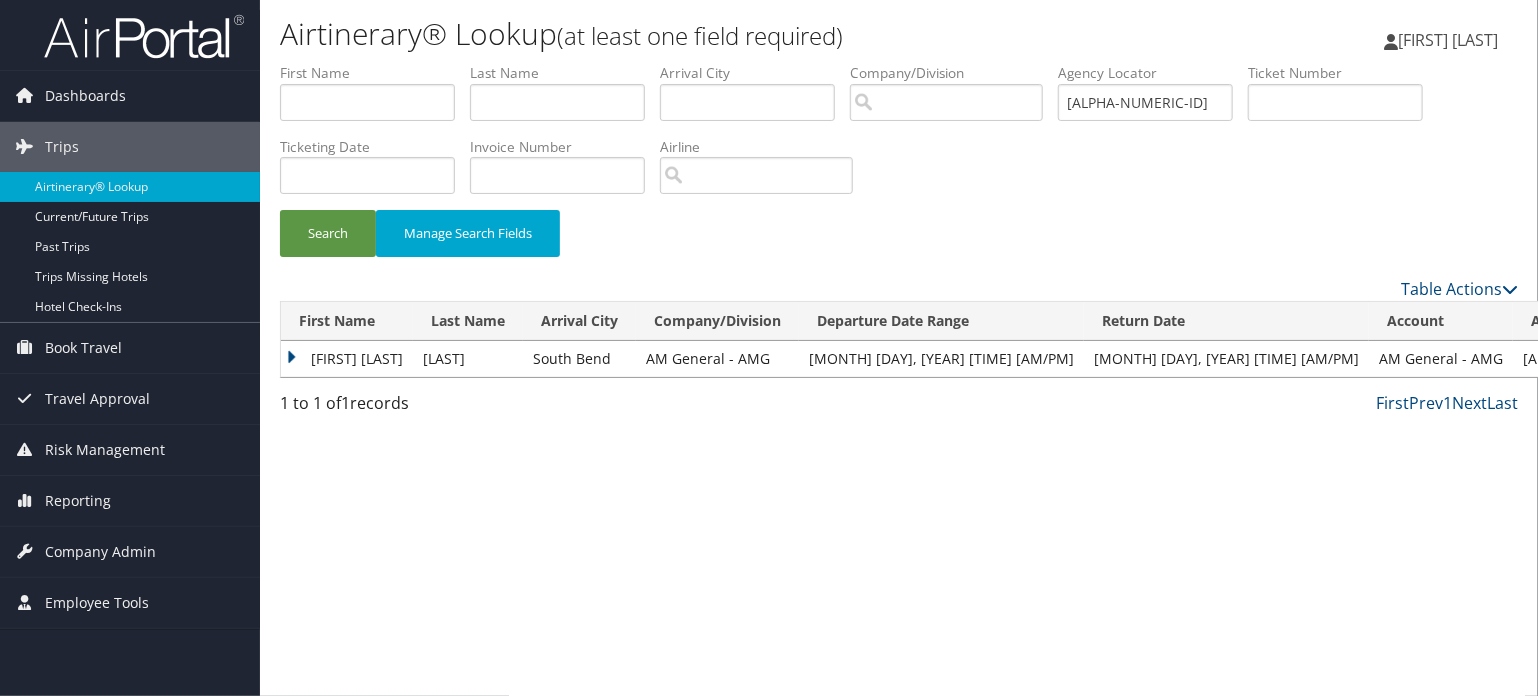 click on "[FIRST] [LAST]" at bounding box center (347, 359) 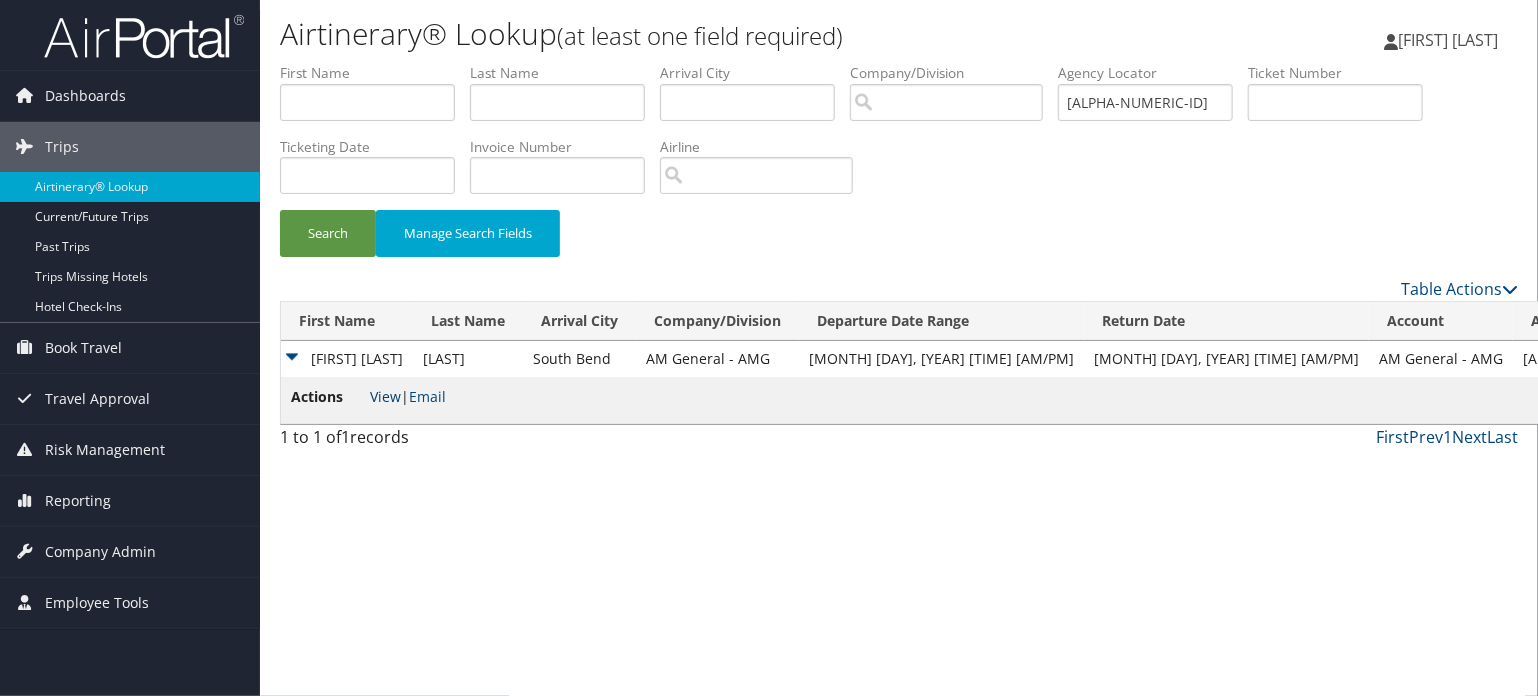 click on "View" at bounding box center (385, 396) 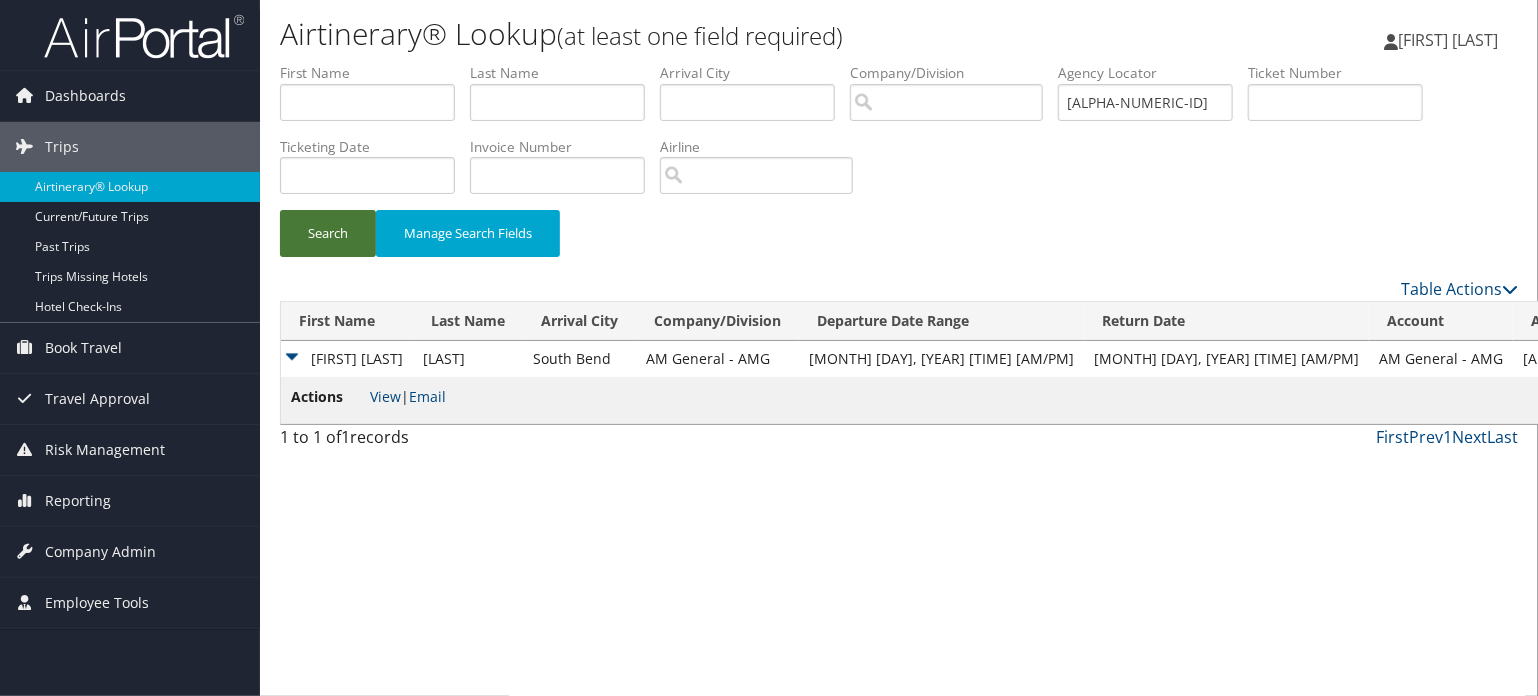 click on "Search" at bounding box center (328, 233) 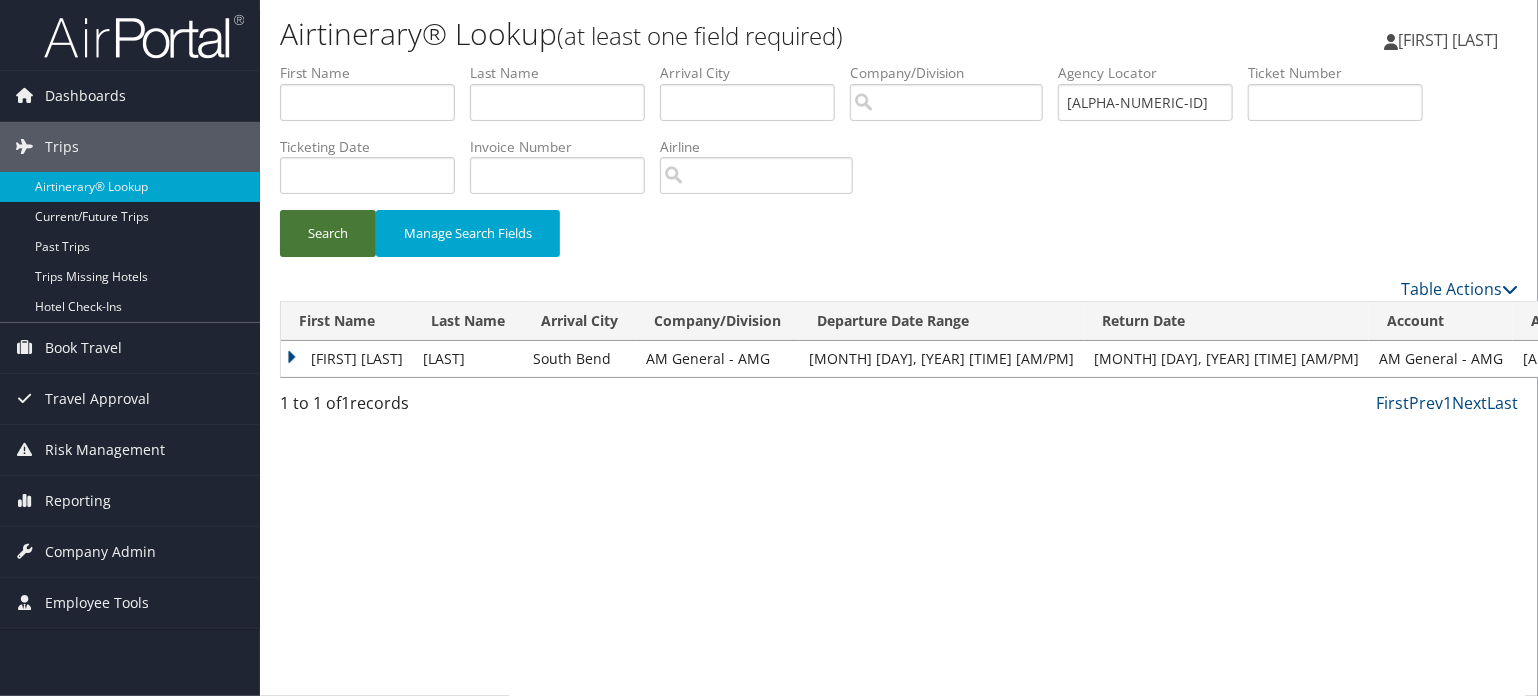 click on "Search" at bounding box center (328, 233) 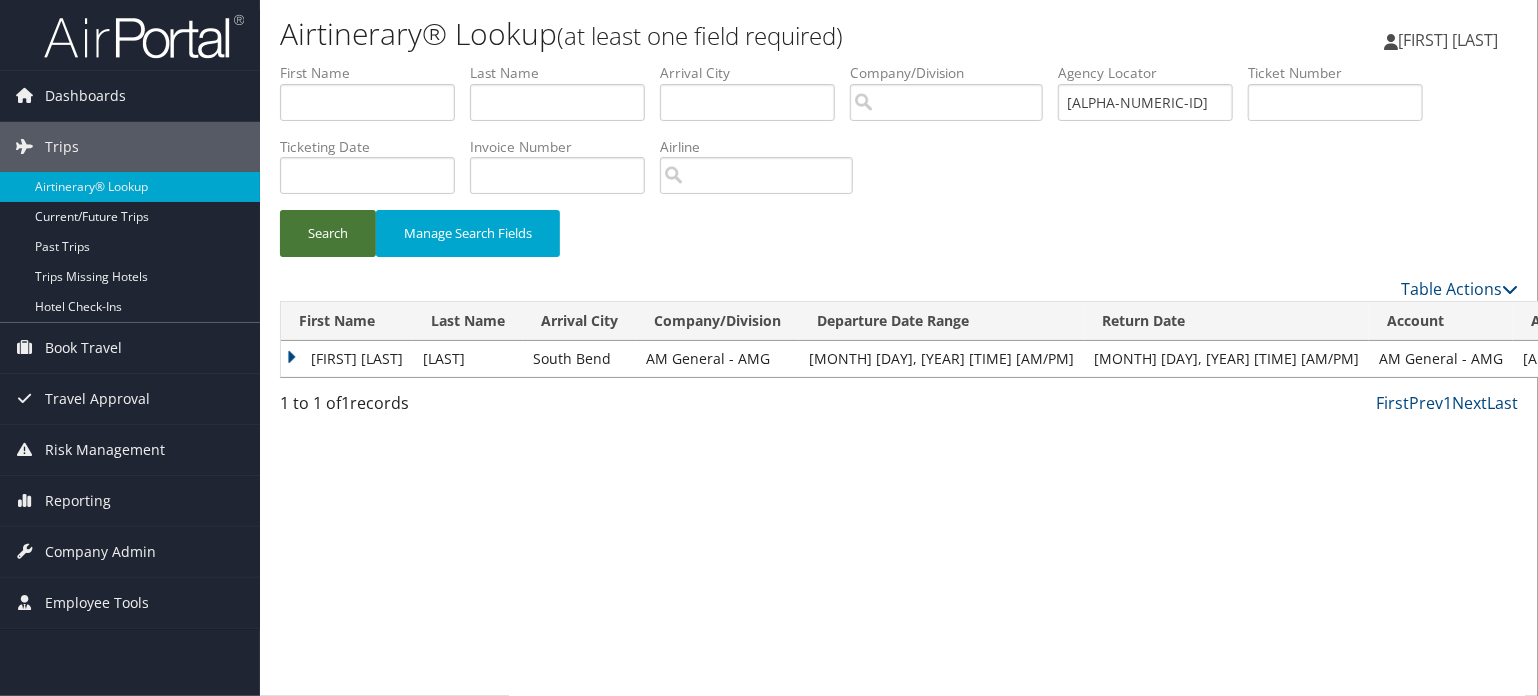 click on "Search" at bounding box center [328, 233] 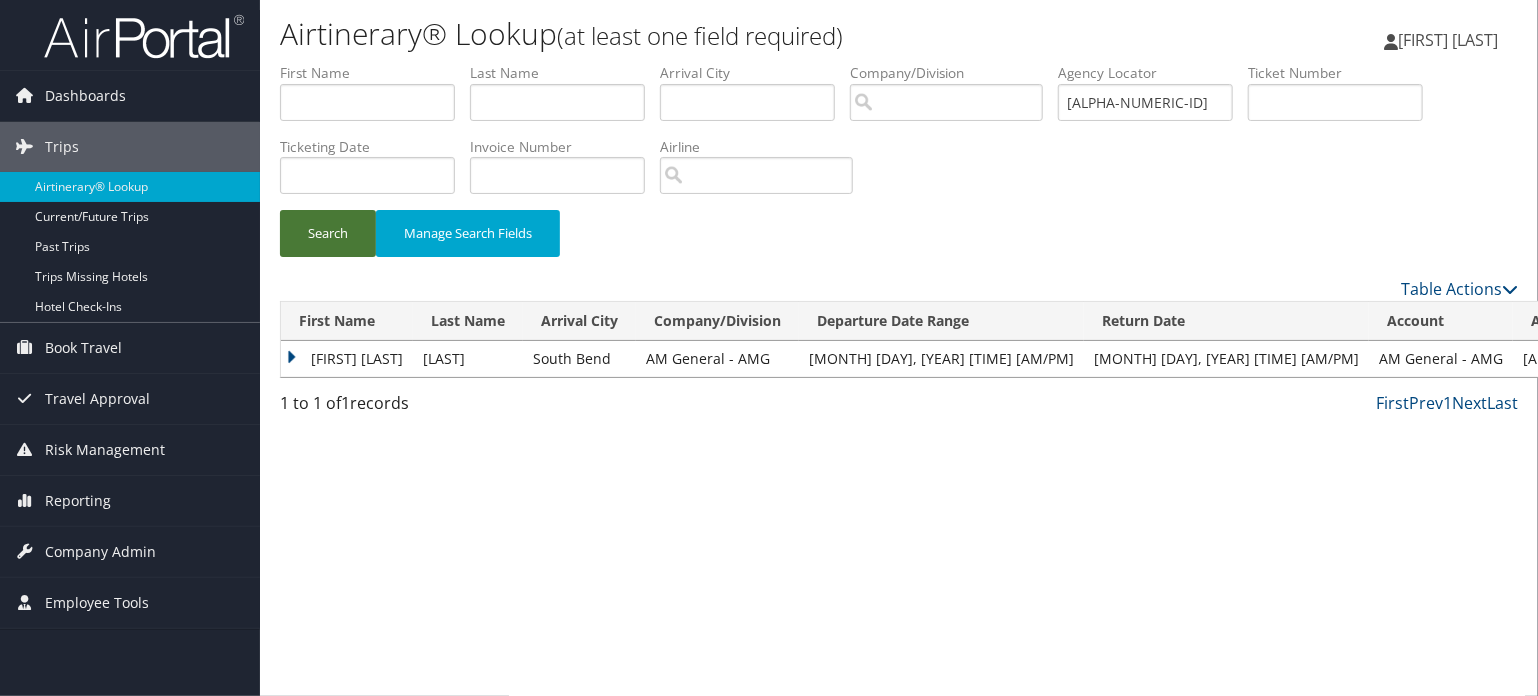 click on "Search" at bounding box center (328, 233) 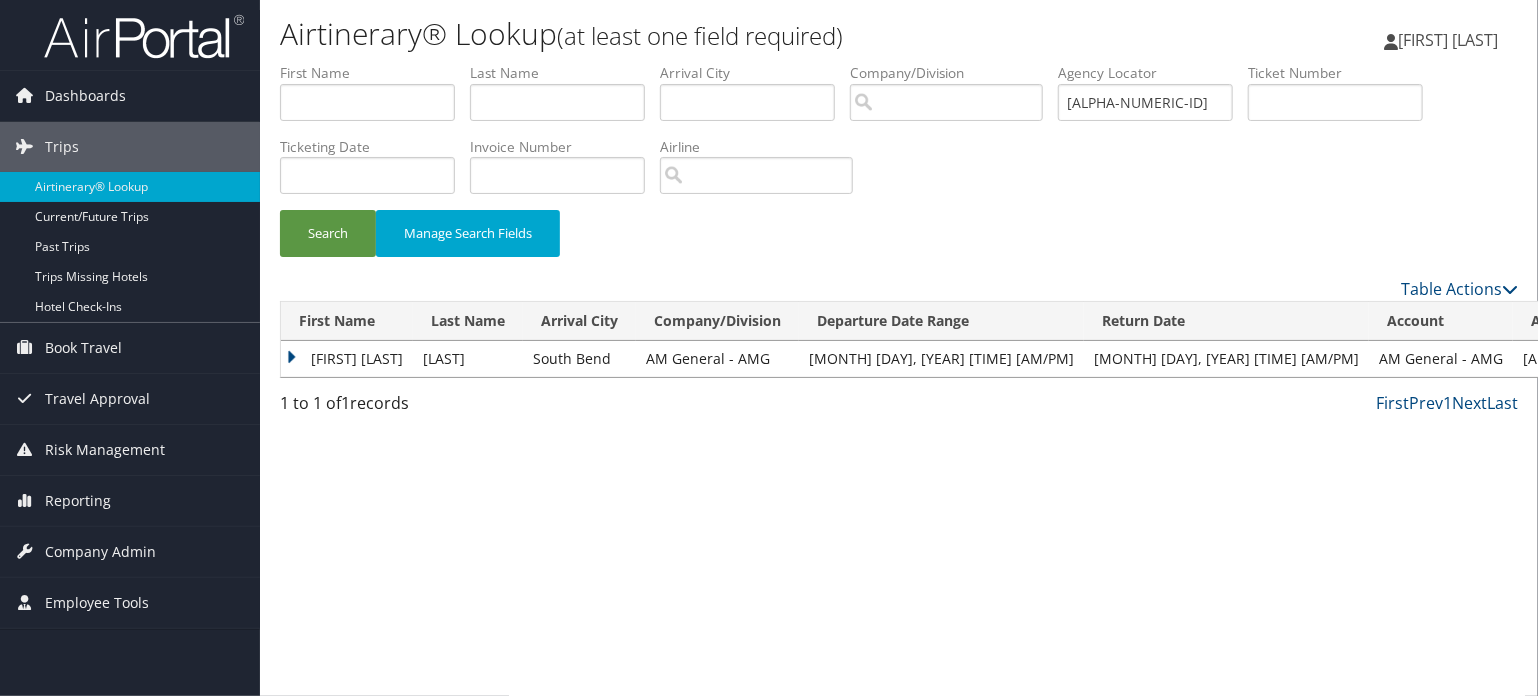 click on "[FIRST] [LAST]" at bounding box center [347, 359] 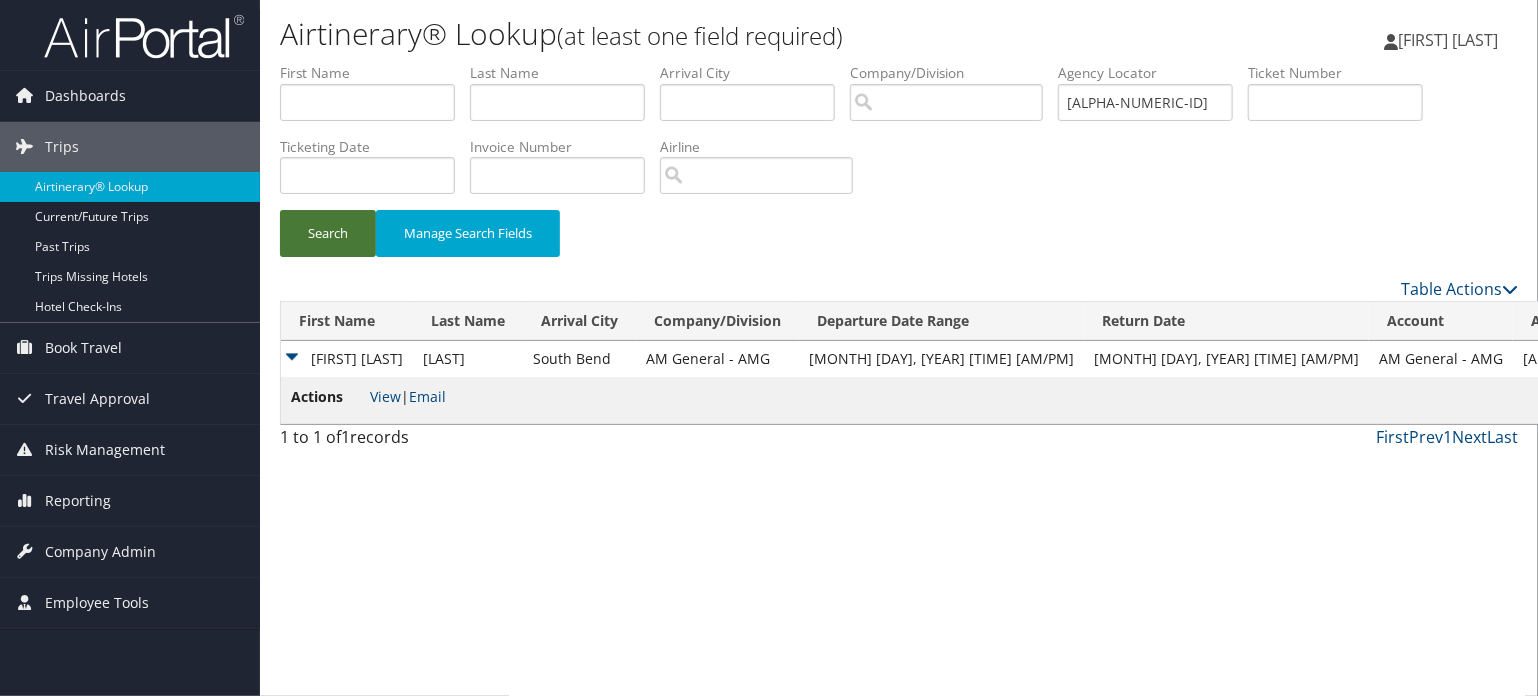 click on "Search" at bounding box center (328, 233) 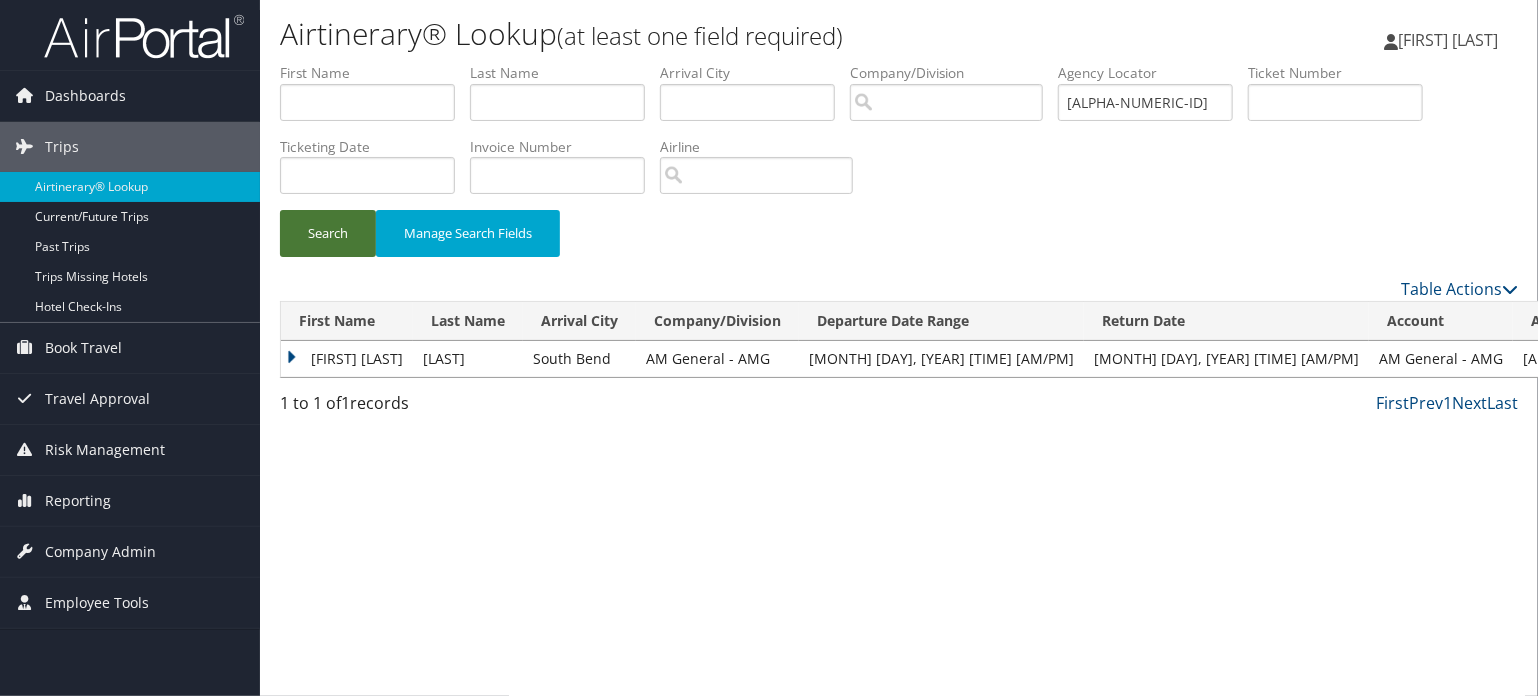 click on "Search" at bounding box center [328, 233] 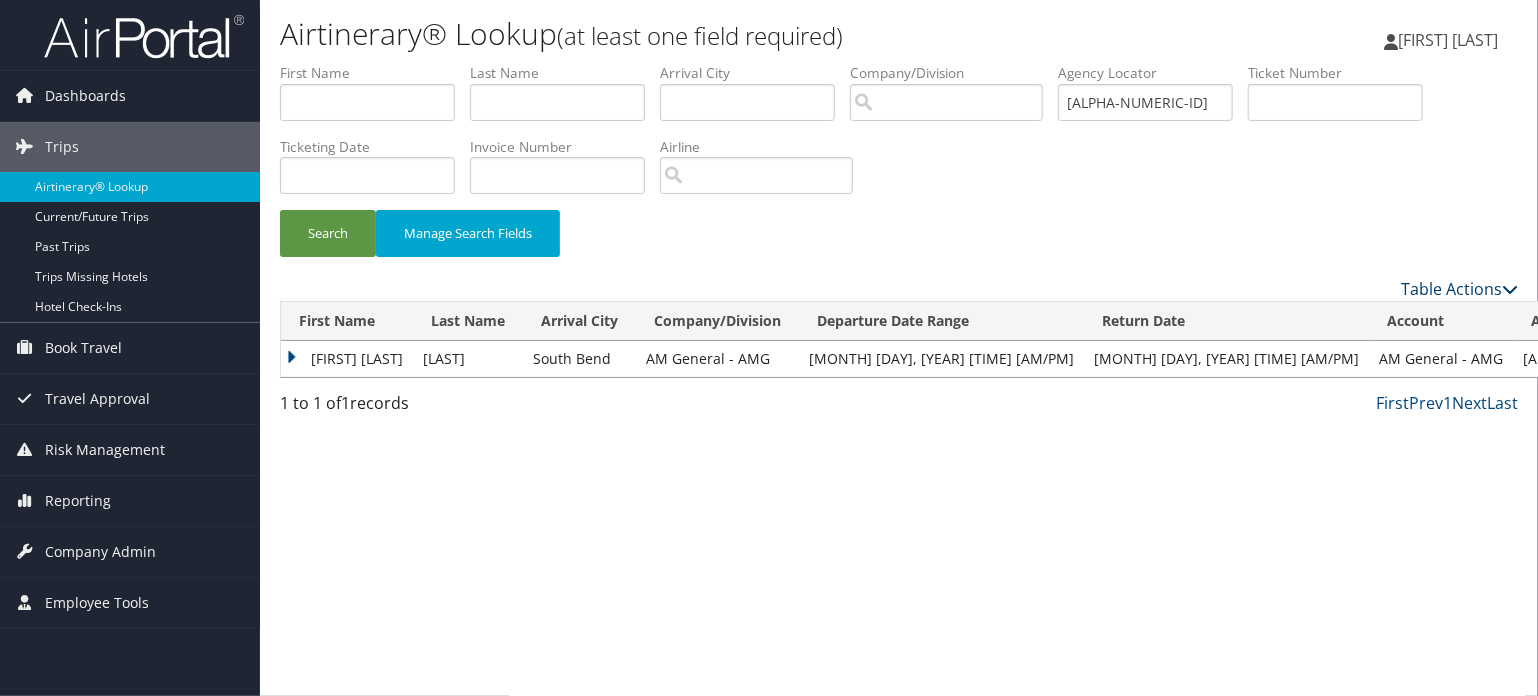 click at bounding box center (1510, 289) 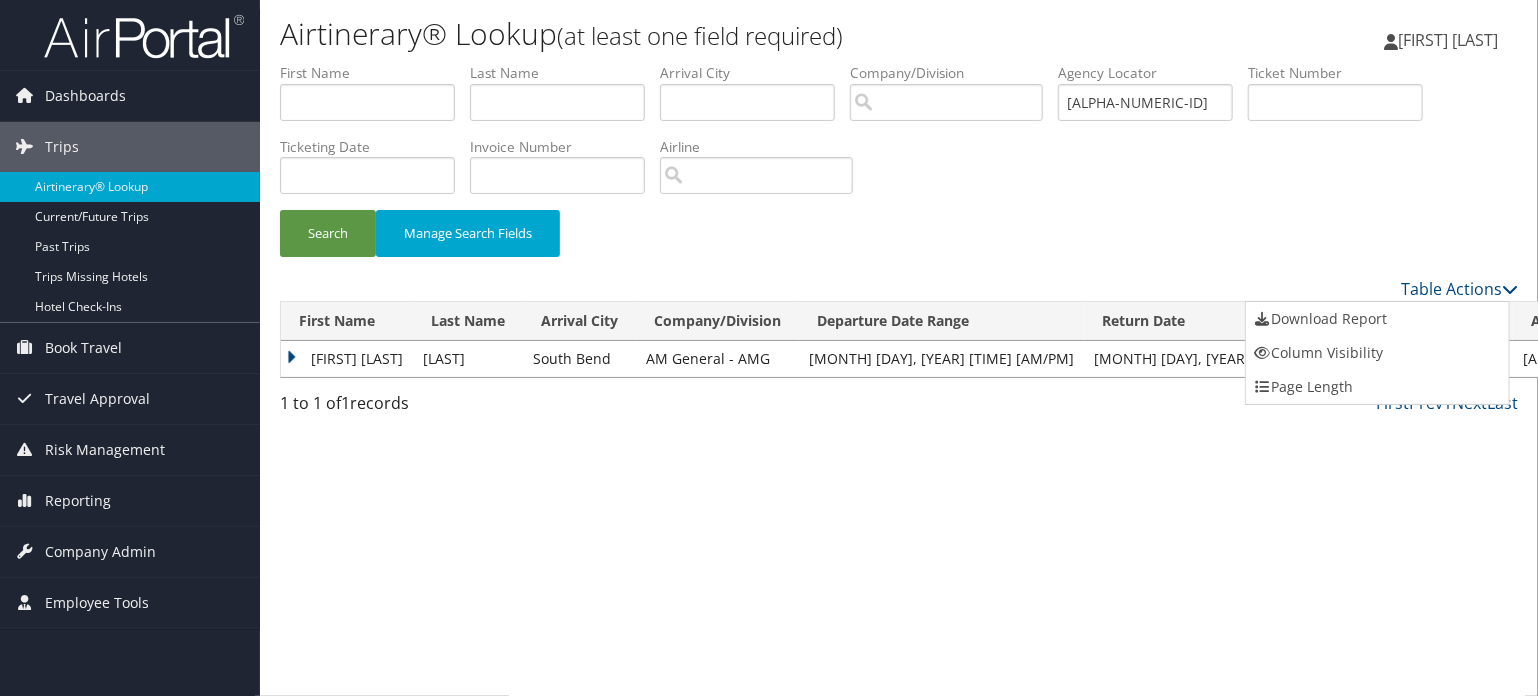click at bounding box center (769, 348) 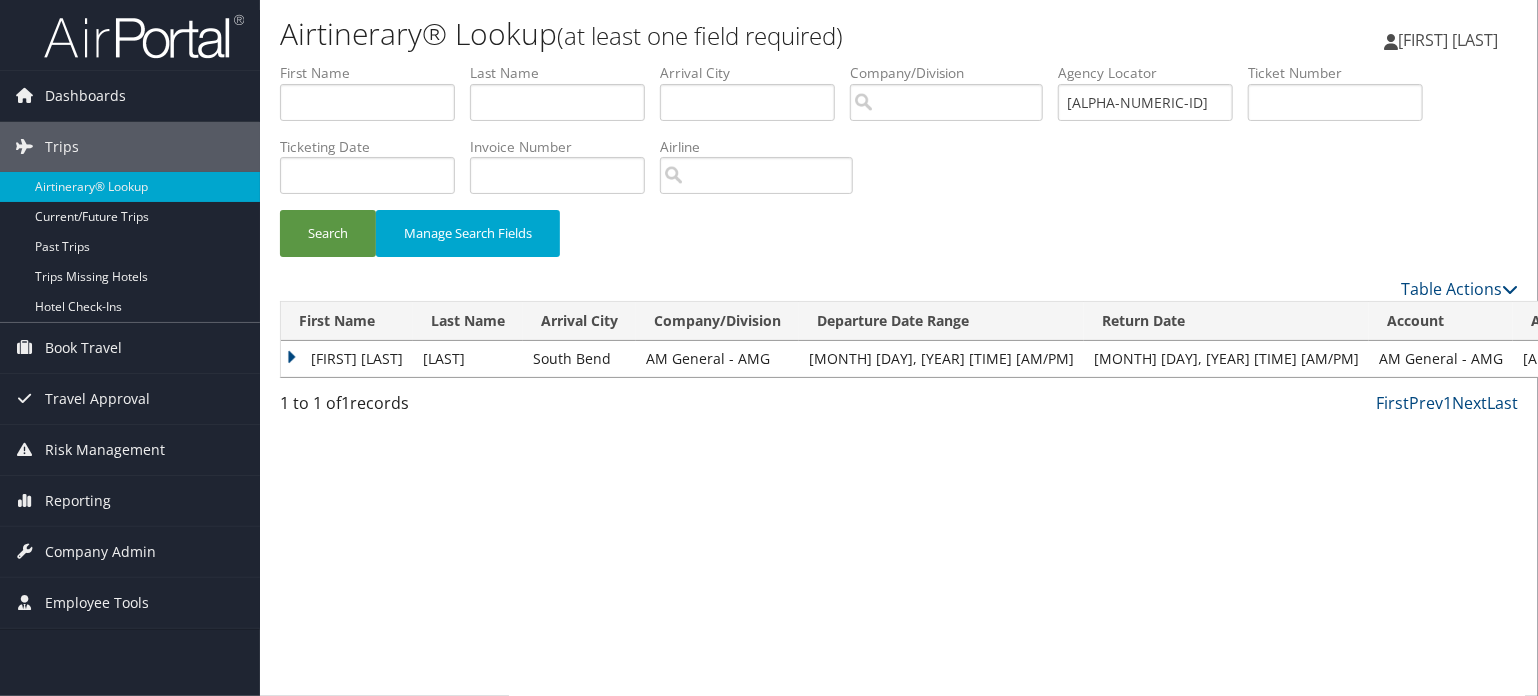 click on "Search Manage Search Fields" at bounding box center [899, 243] 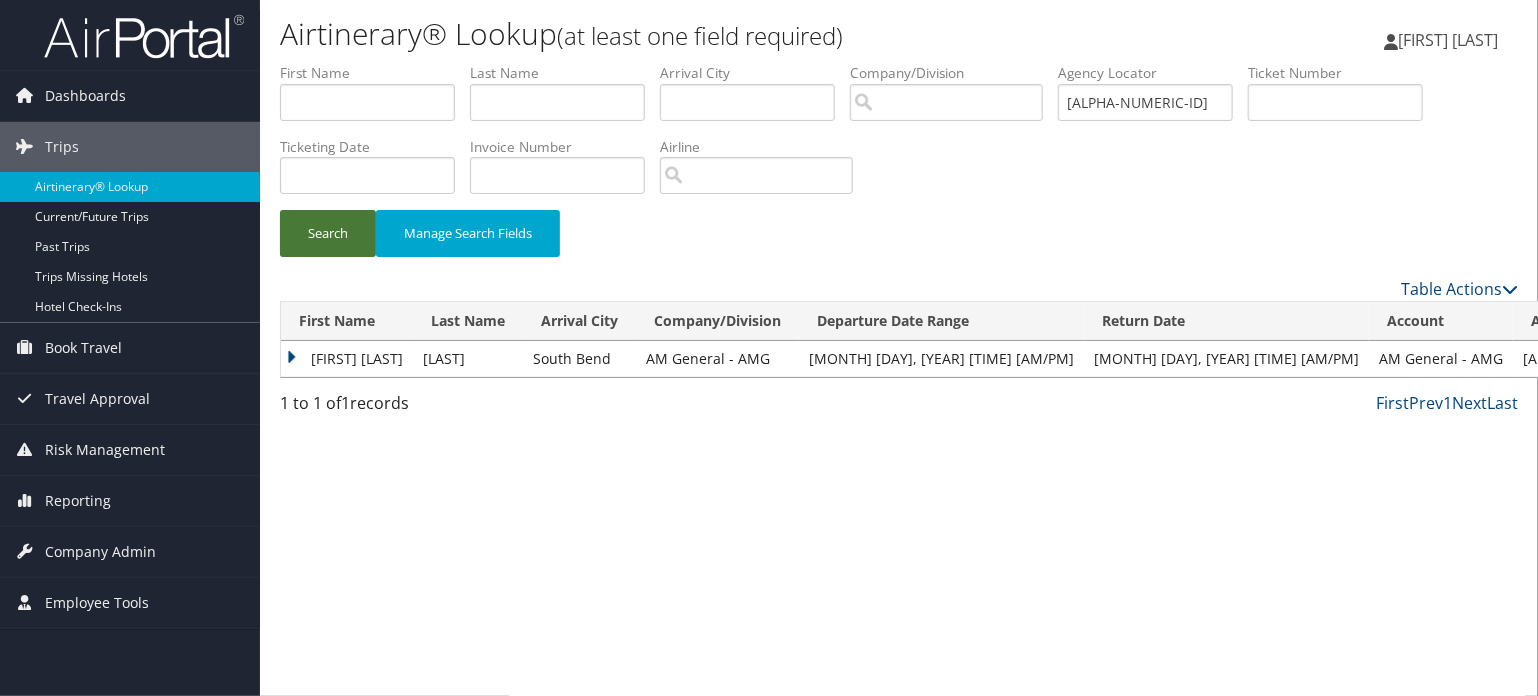 click on "Search" at bounding box center [328, 233] 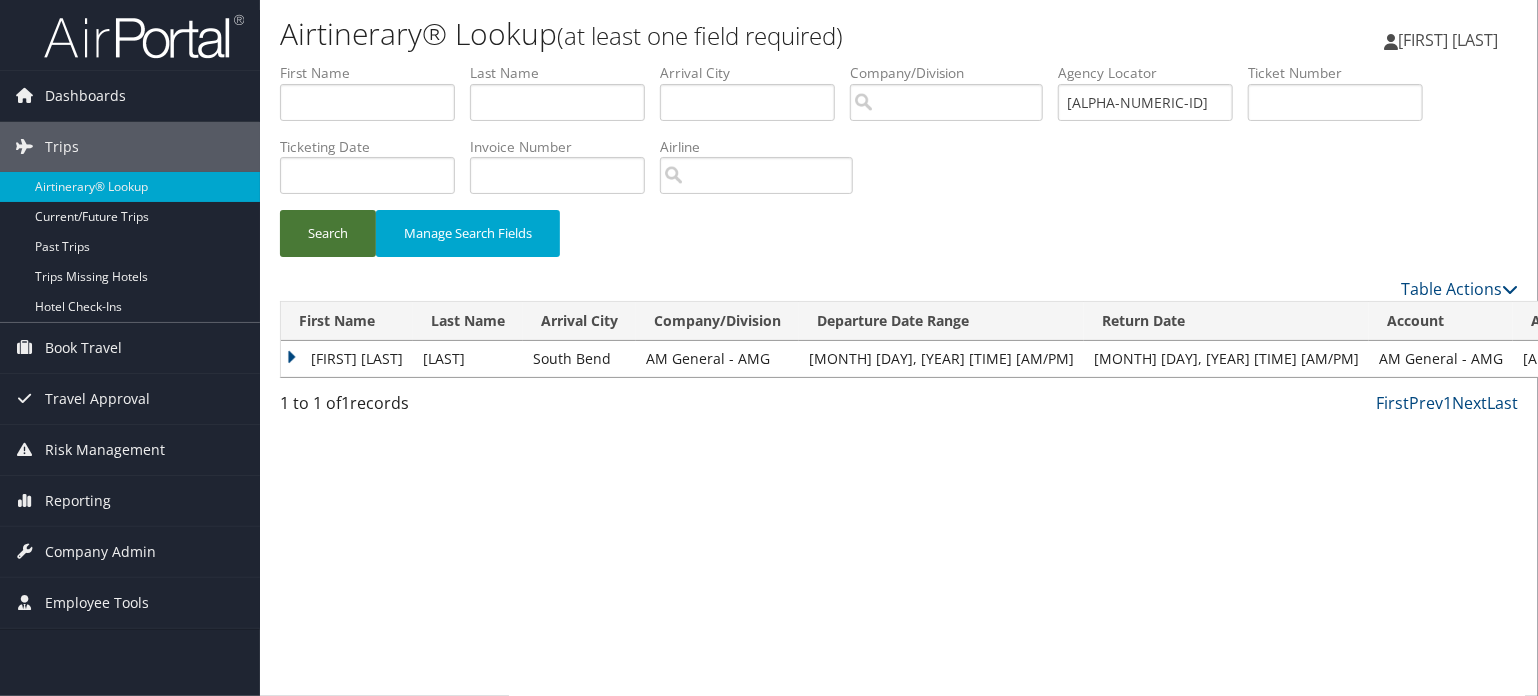 click on "Search" at bounding box center [328, 233] 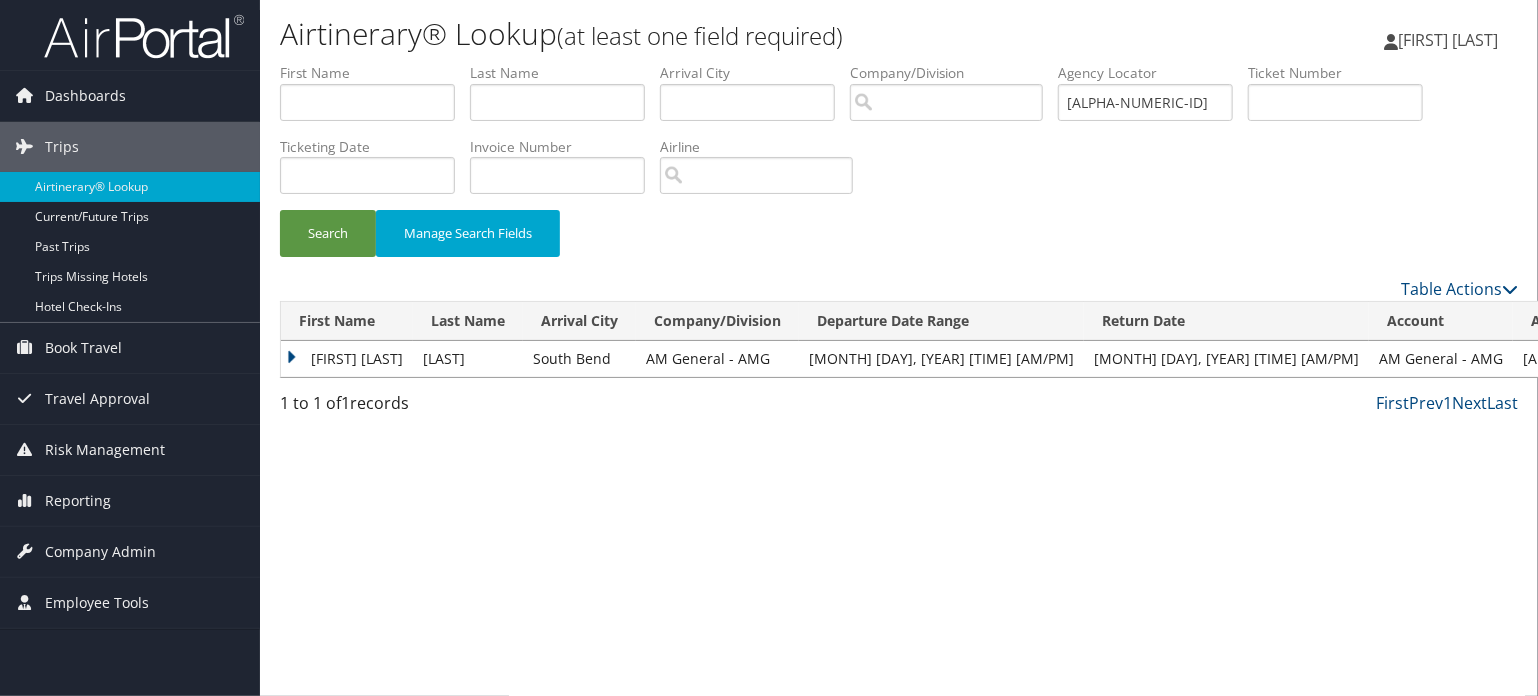 click on "[FIRST] [LAST]" at bounding box center [347, 359] 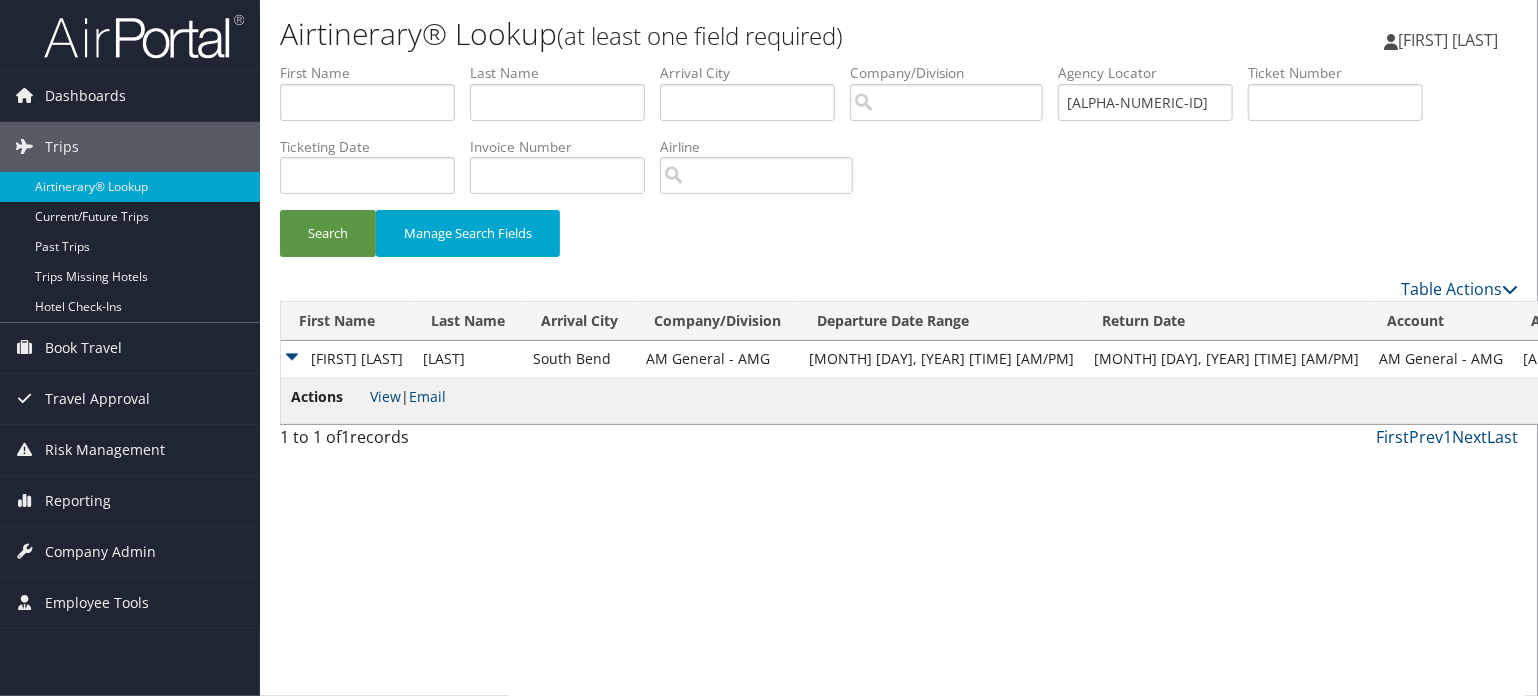 click on "[FIRST] [LAST]" at bounding box center (347, 359) 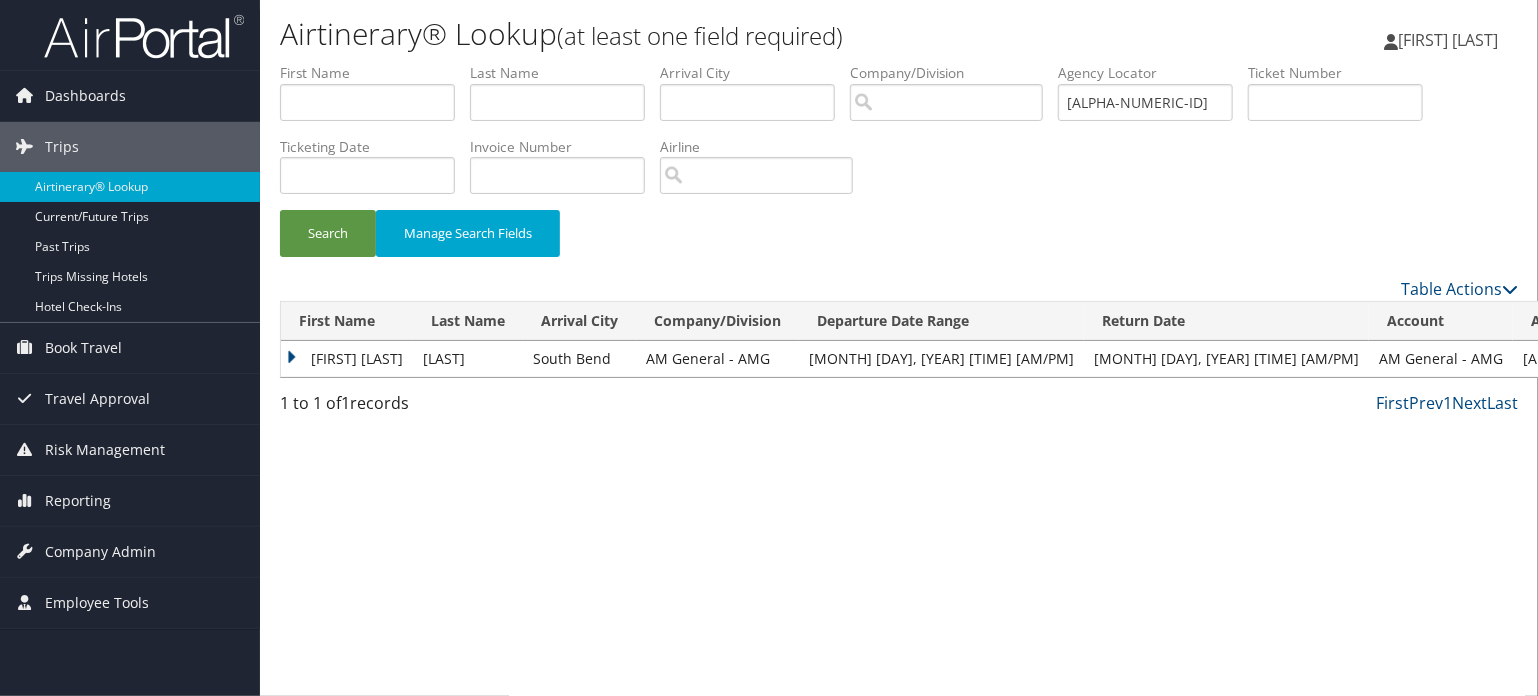 click on "[FIRST] [LAST]" at bounding box center (347, 359) 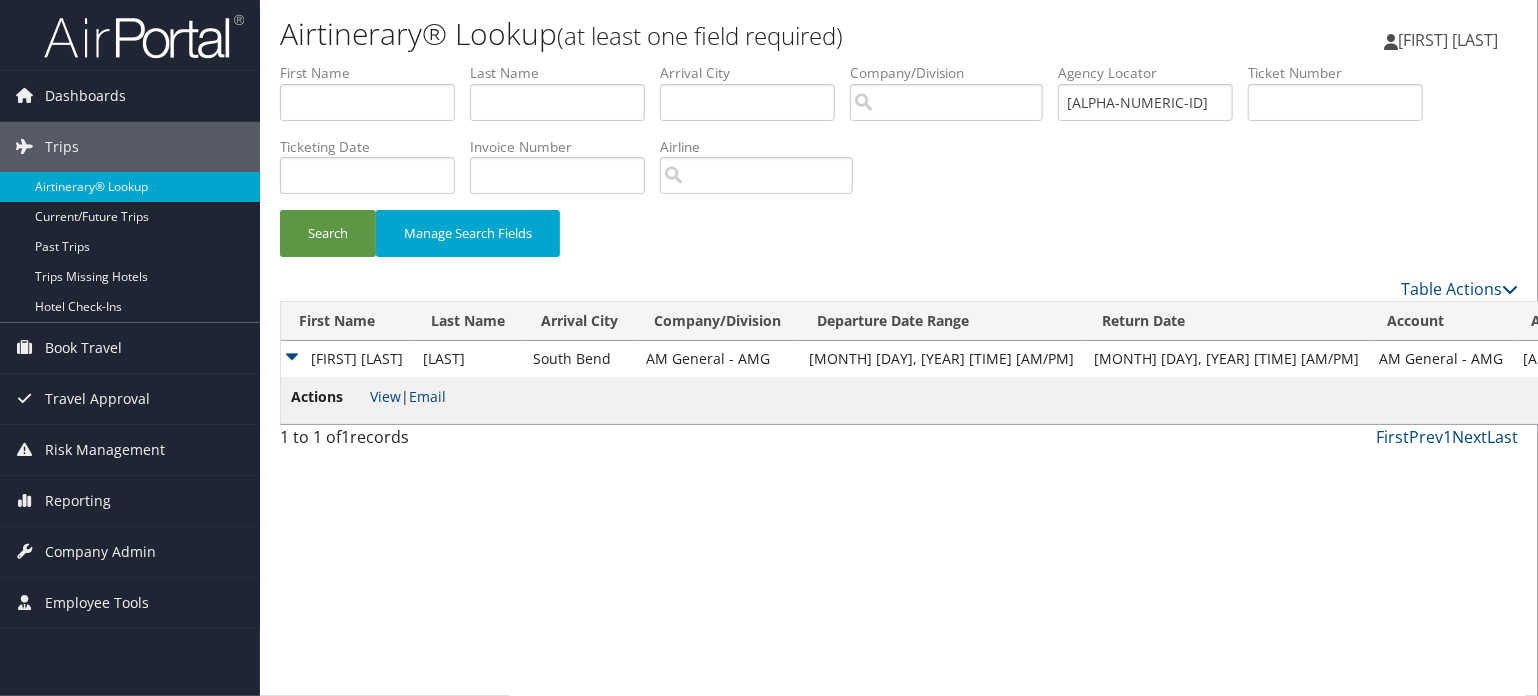 click on "[FIRST] [LAST]" at bounding box center [347, 359] 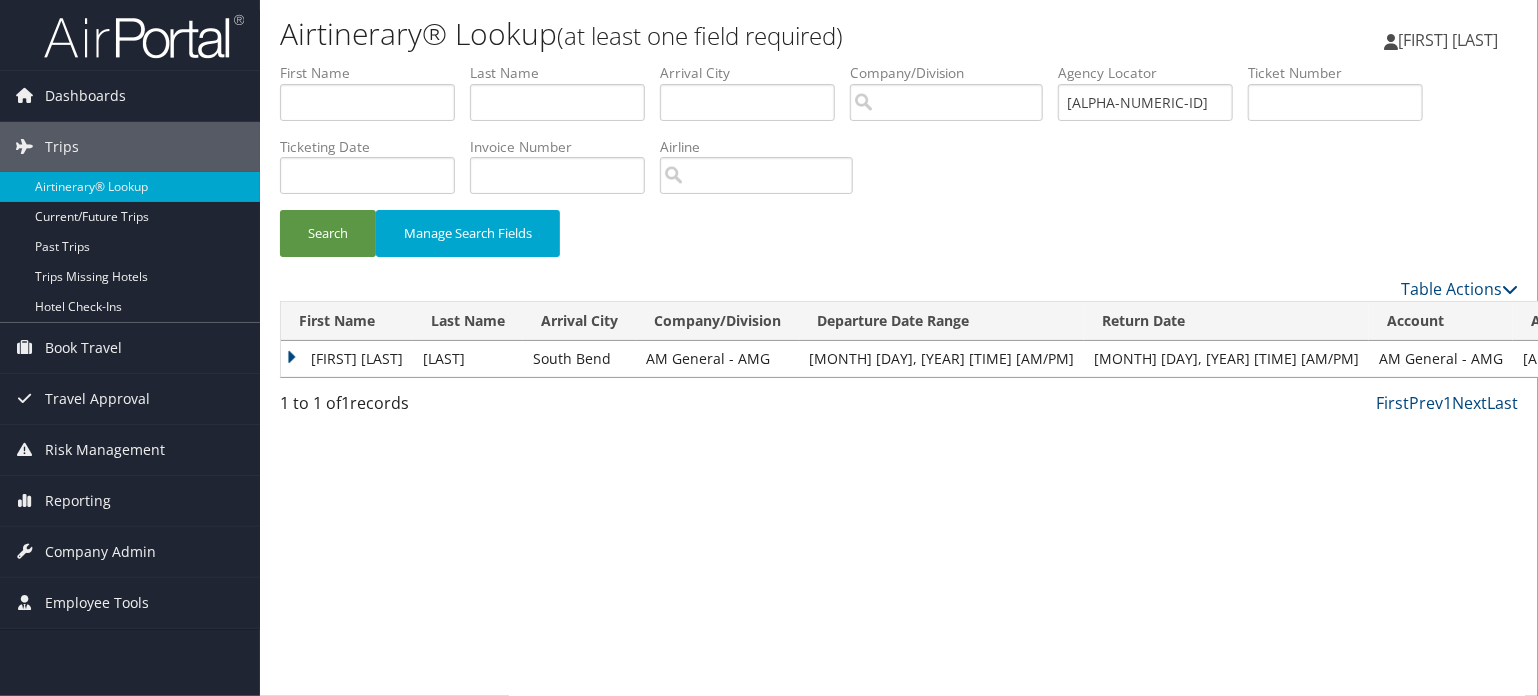 click on "[FIRST] [LAST]" at bounding box center [347, 359] 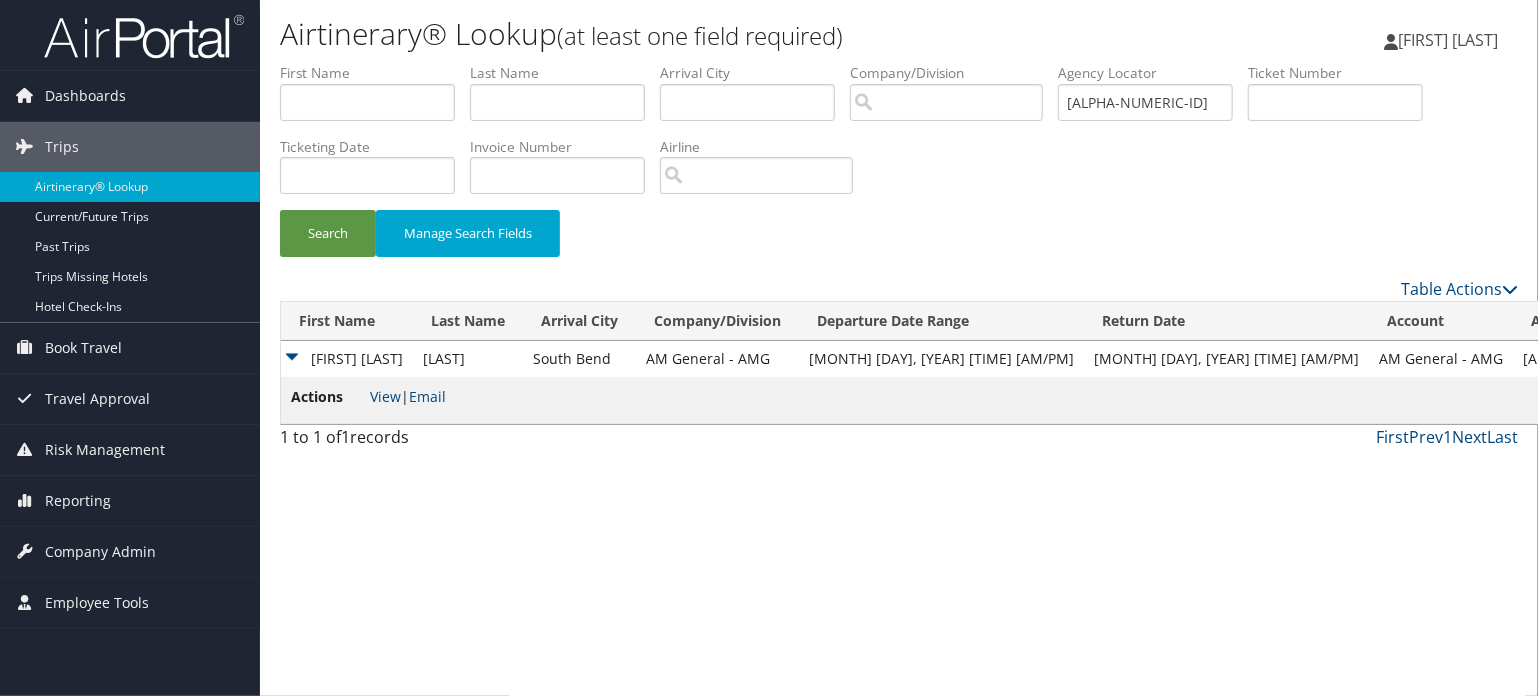 click on "[FIRST] [LAST]" at bounding box center [347, 359] 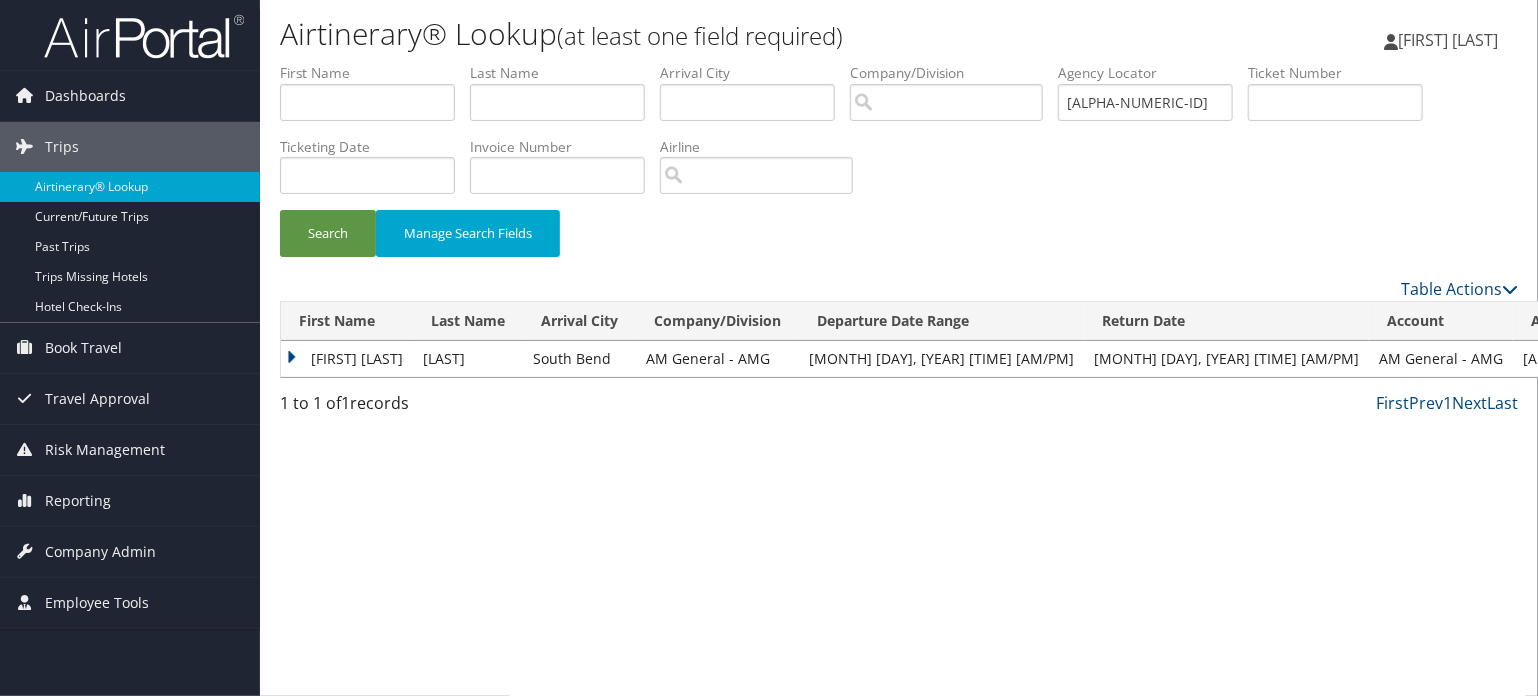click on "[FIRST] [LAST]" at bounding box center [347, 359] 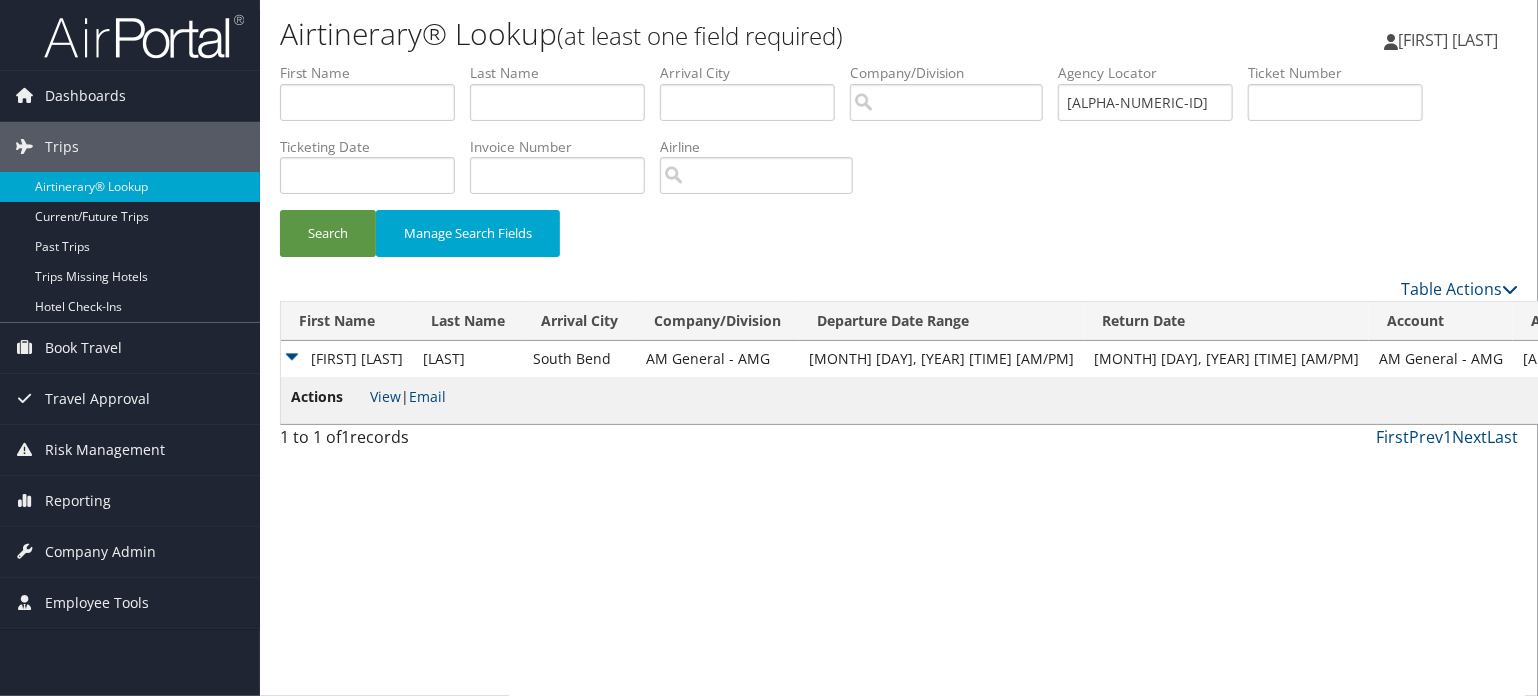 click on "[FIRST] [LAST]" at bounding box center (347, 359) 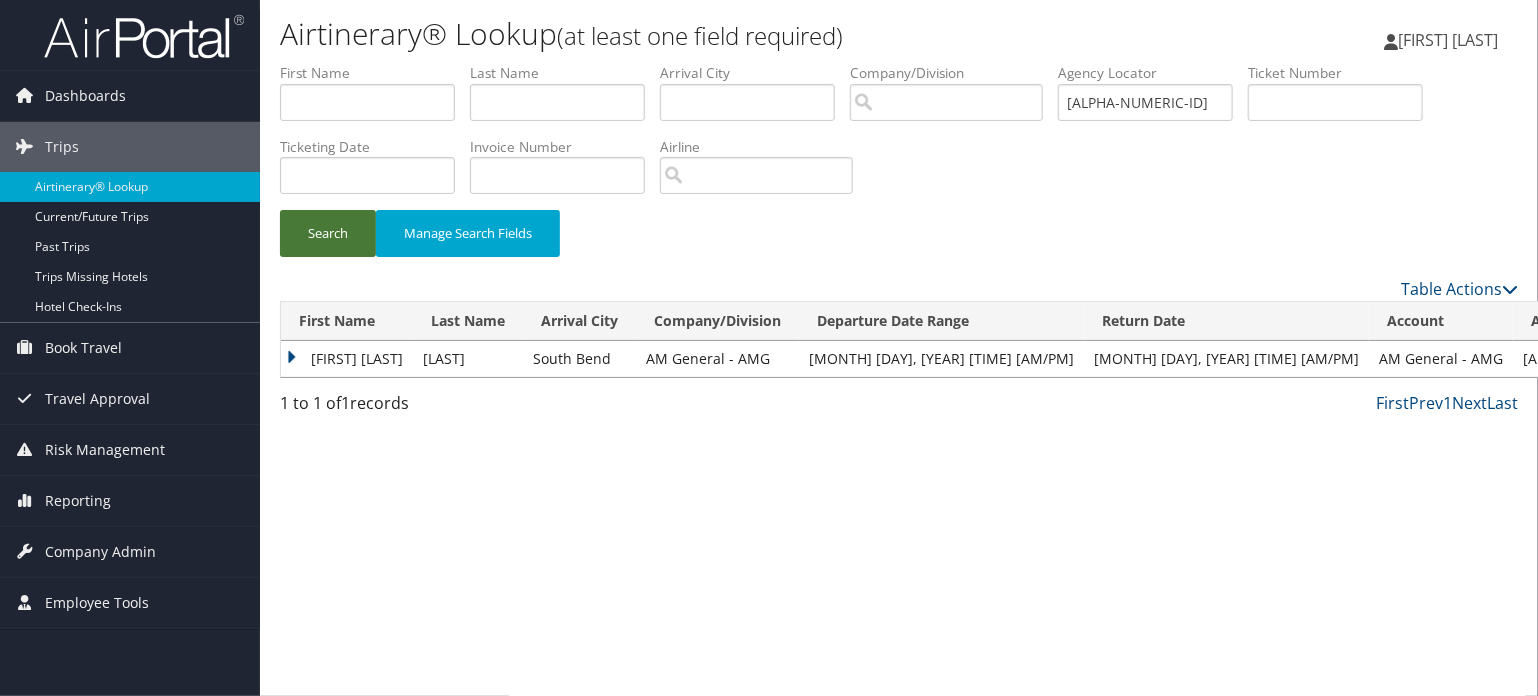 click on "Search" at bounding box center (328, 233) 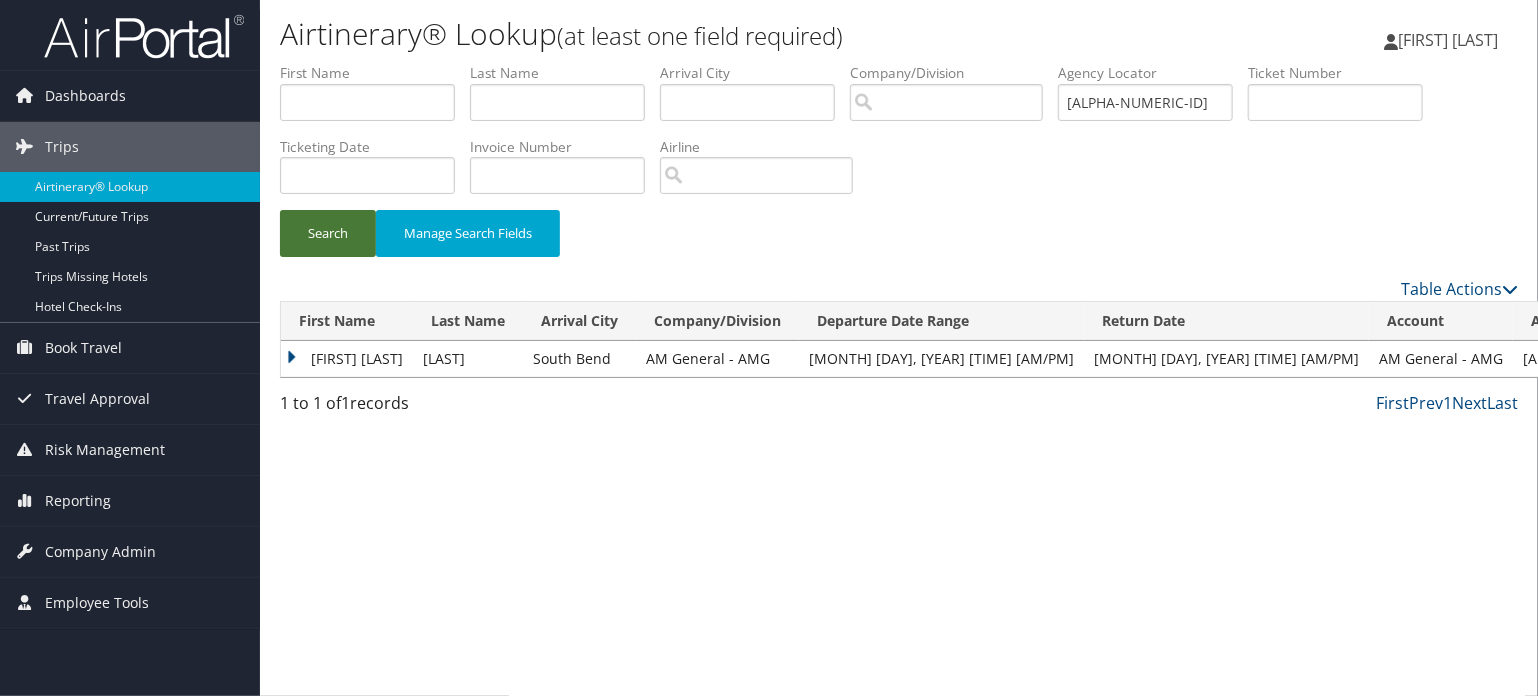 click on "Search" at bounding box center (328, 233) 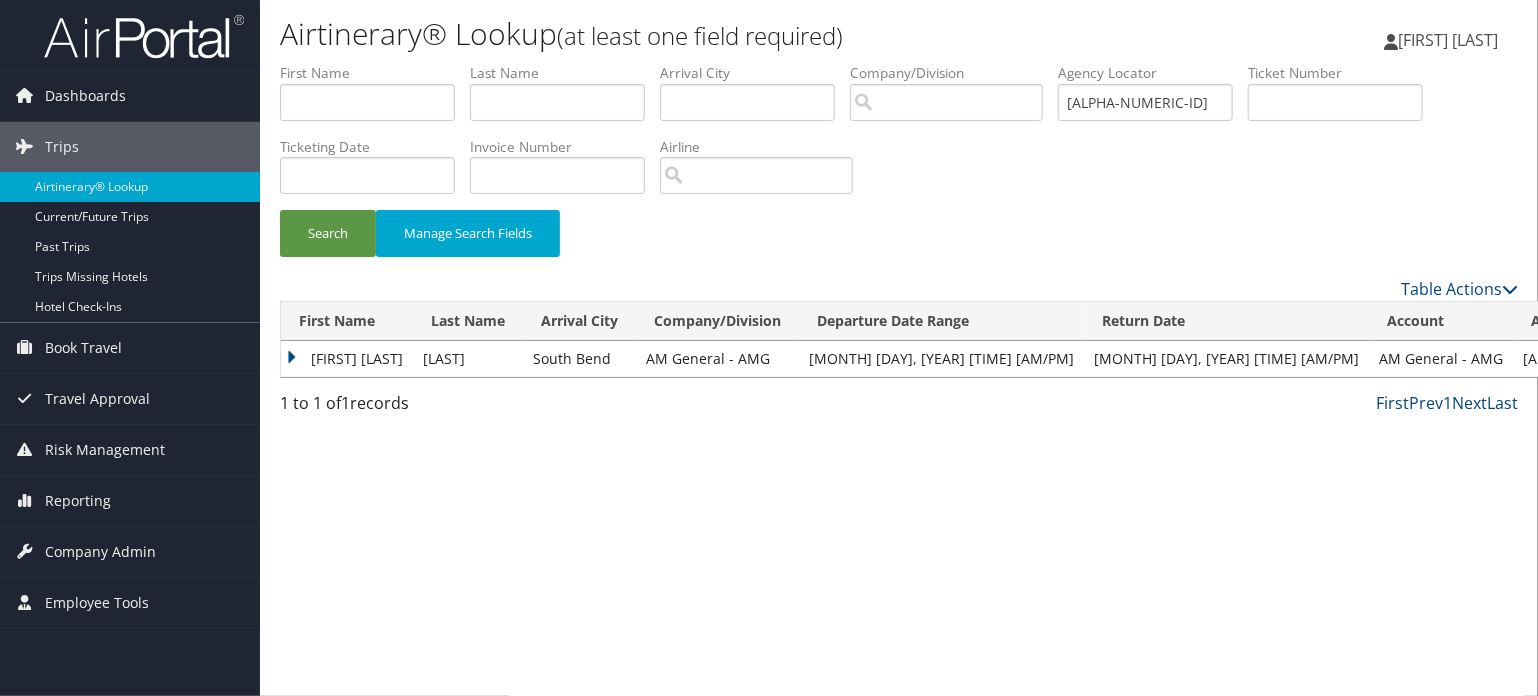 click on "[FIRST] [LAST]" at bounding box center [347, 359] 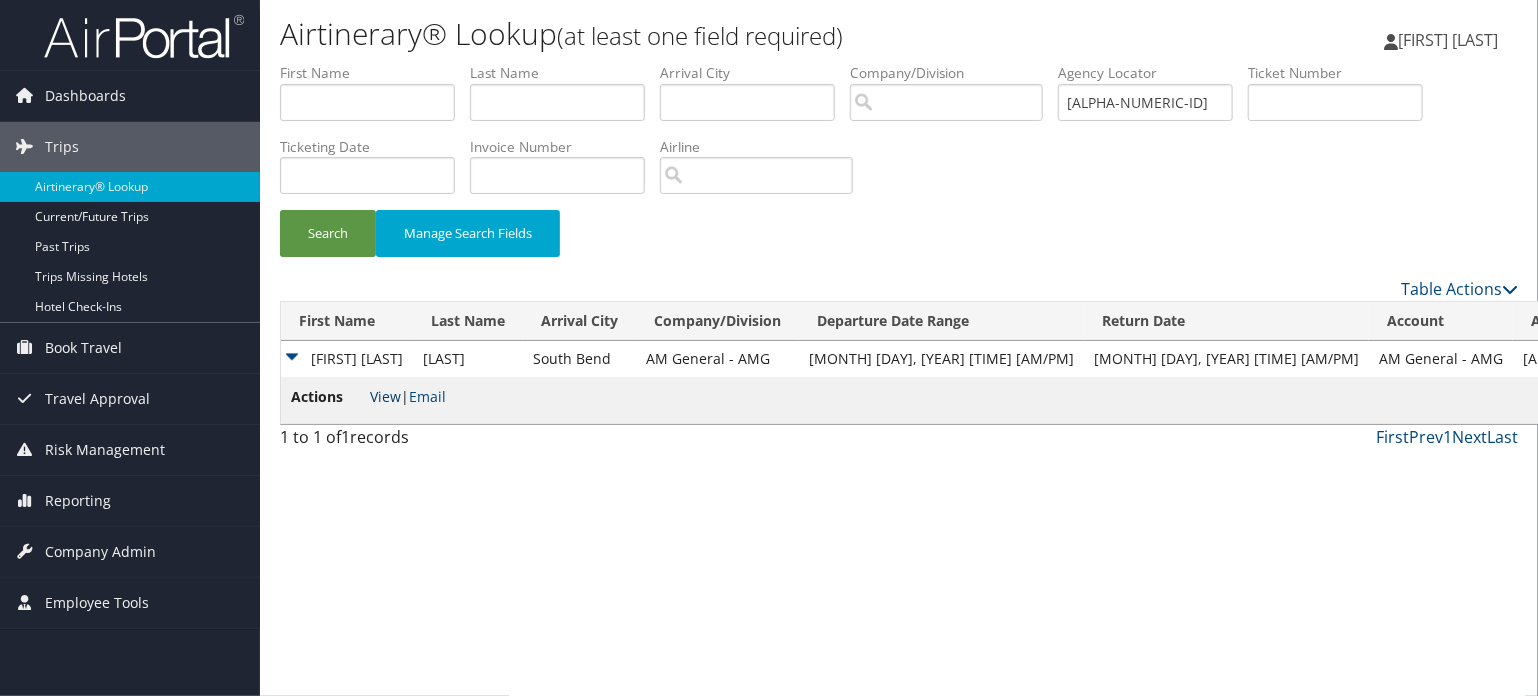 click on "View" at bounding box center (385, 396) 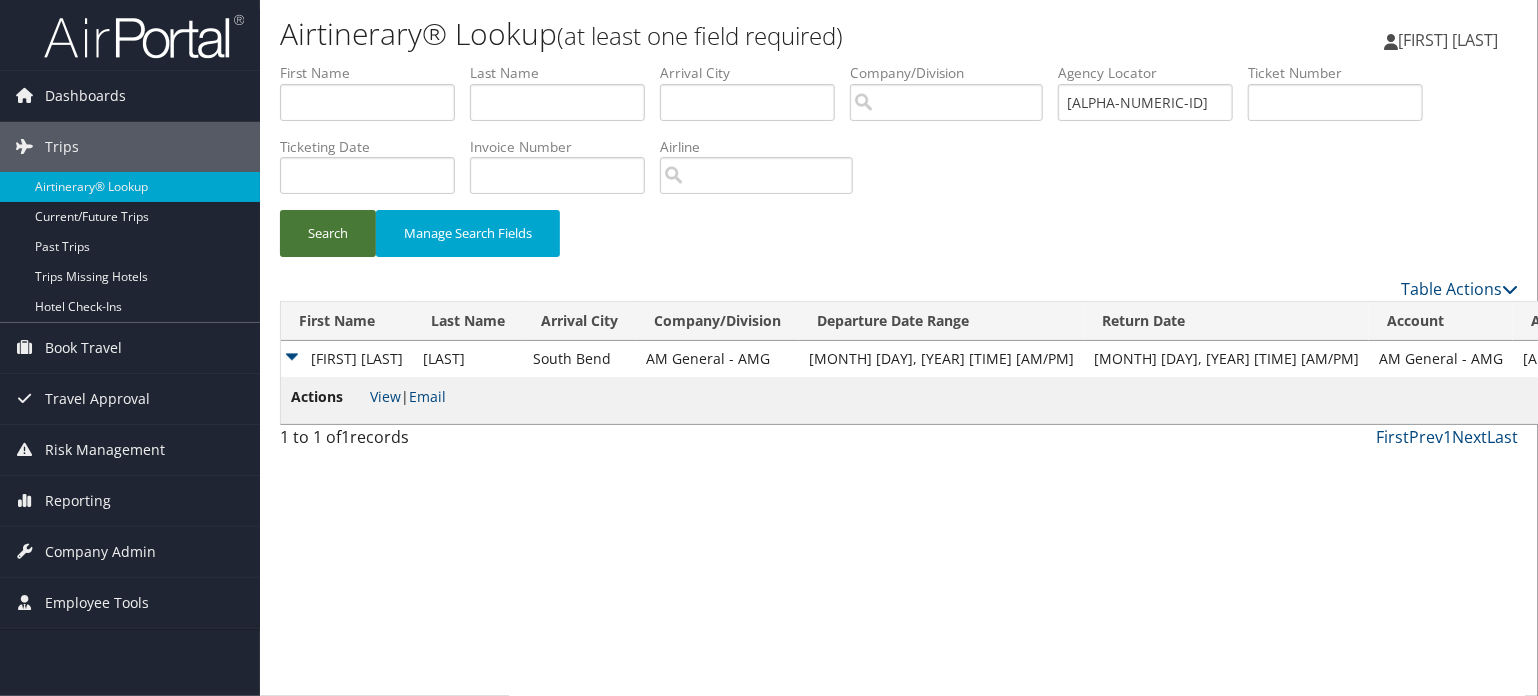 click on "Search" at bounding box center (328, 233) 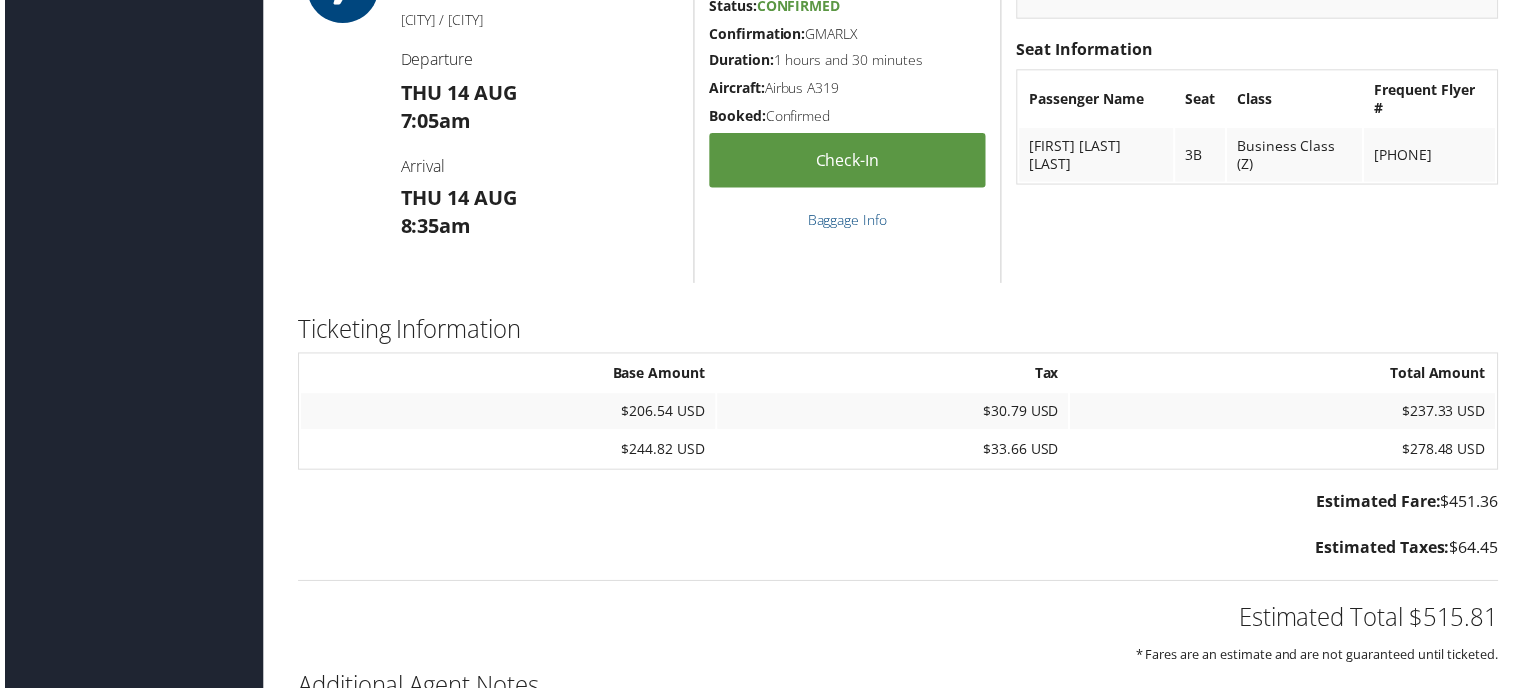 scroll, scrollTop: 1584, scrollLeft: 0, axis: vertical 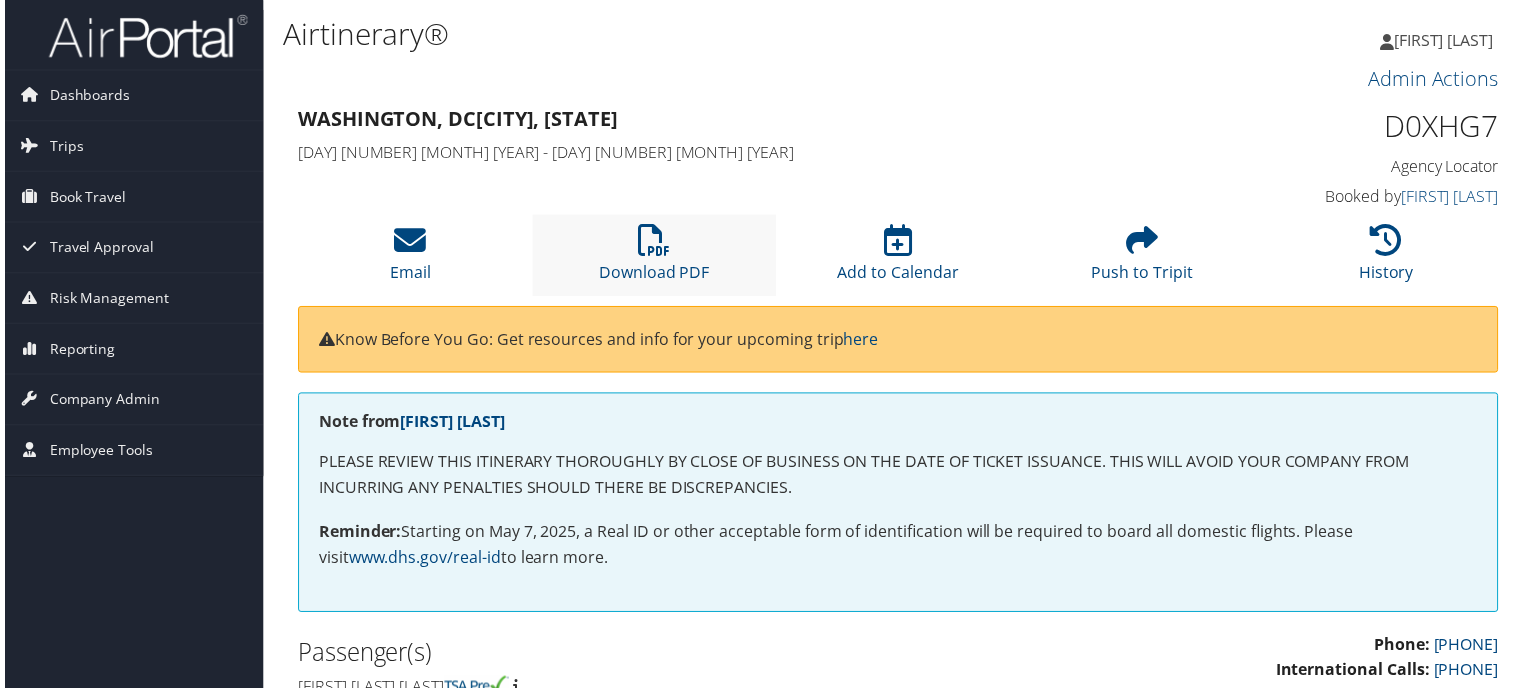 click on "Download PDF" at bounding box center [654, 256] 